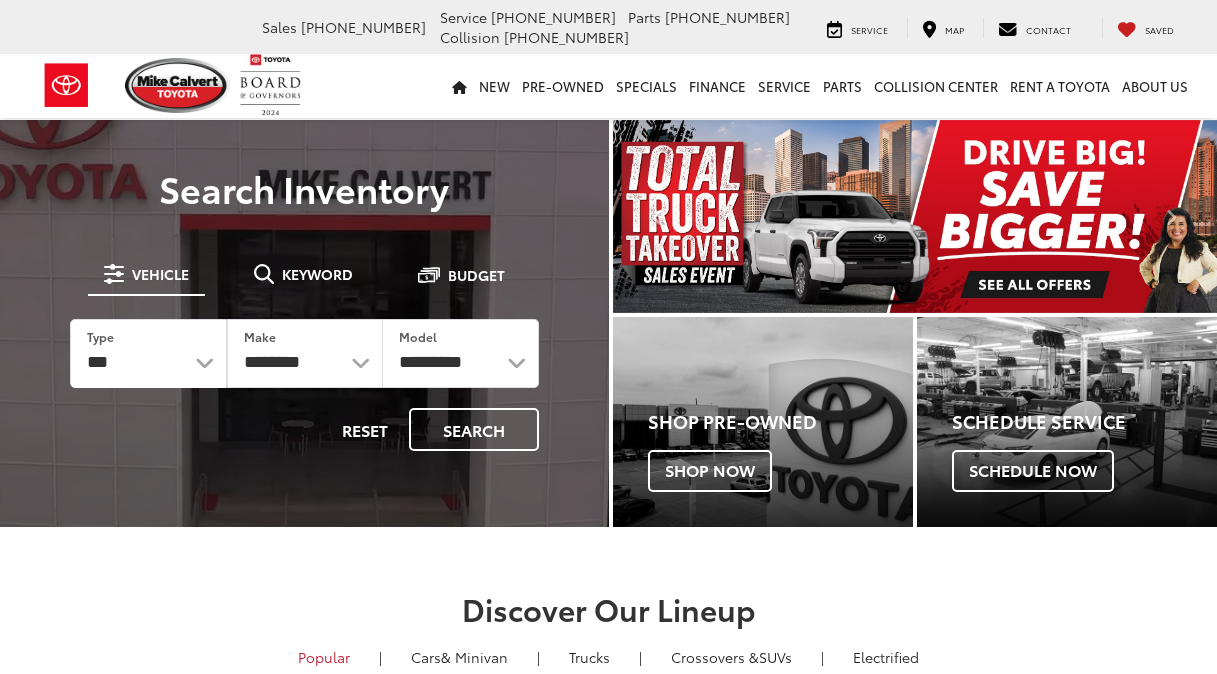 scroll, scrollTop: 0, scrollLeft: 0, axis: both 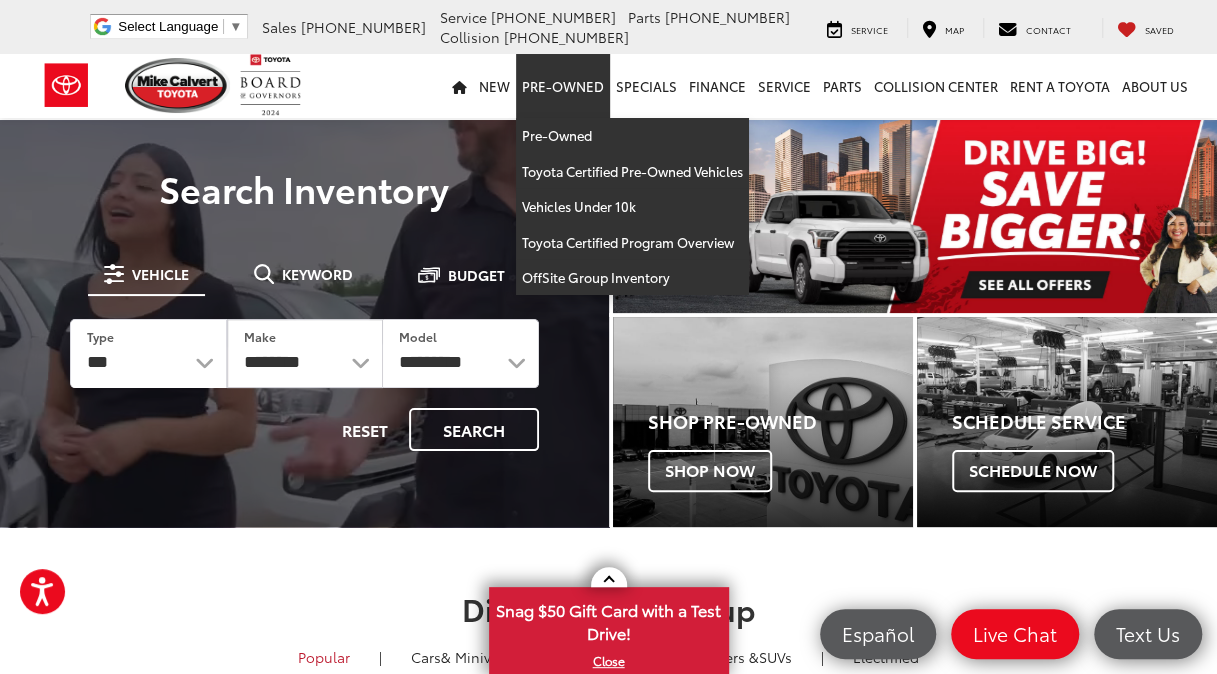 click on "Pre-Owned" at bounding box center [563, 86] 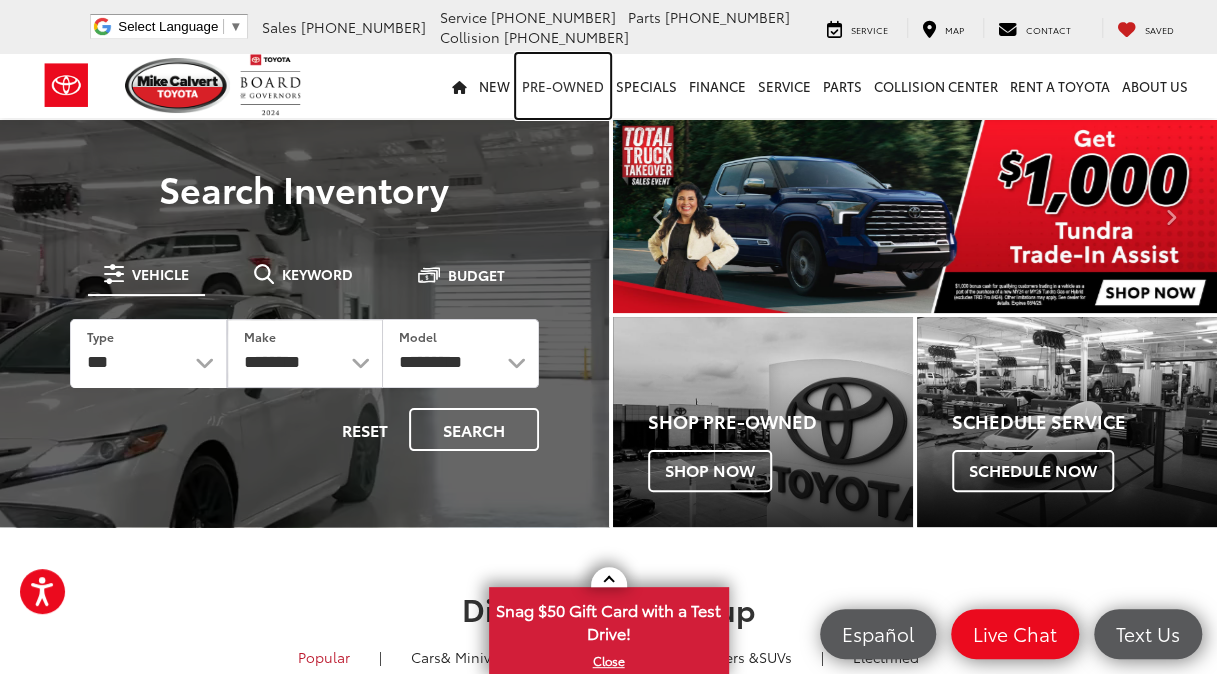 click on "Pre-Owned" at bounding box center [563, 86] 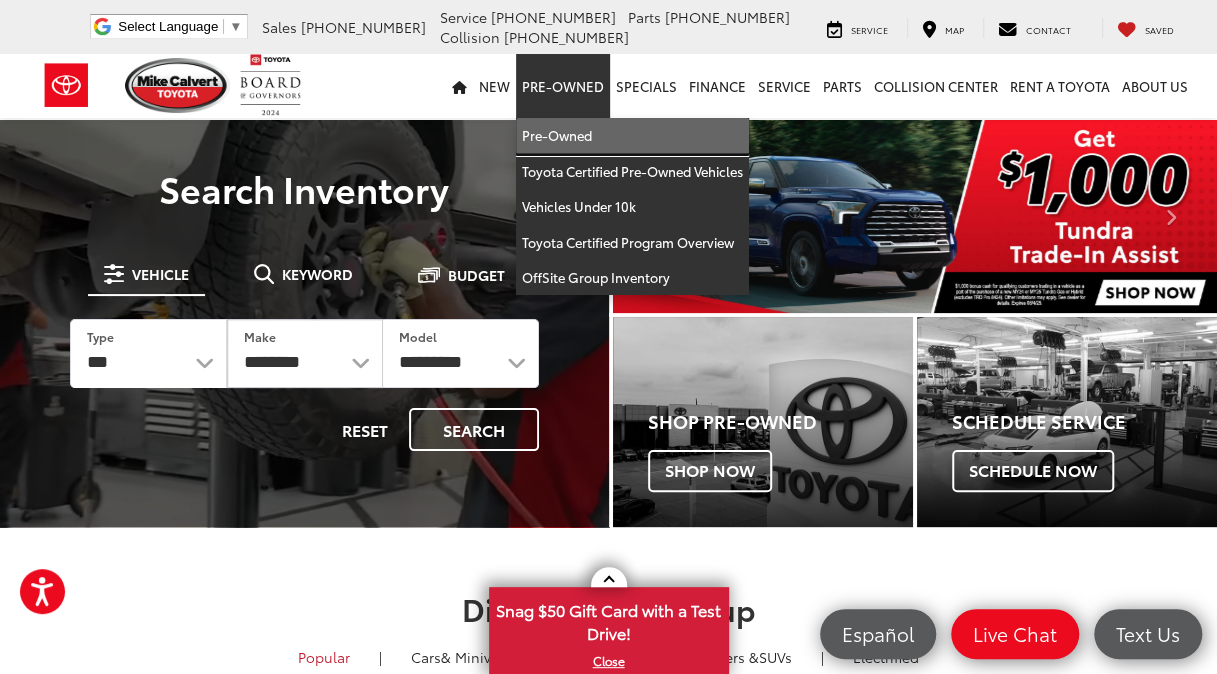 click on "Pre-Owned" at bounding box center (632, 136) 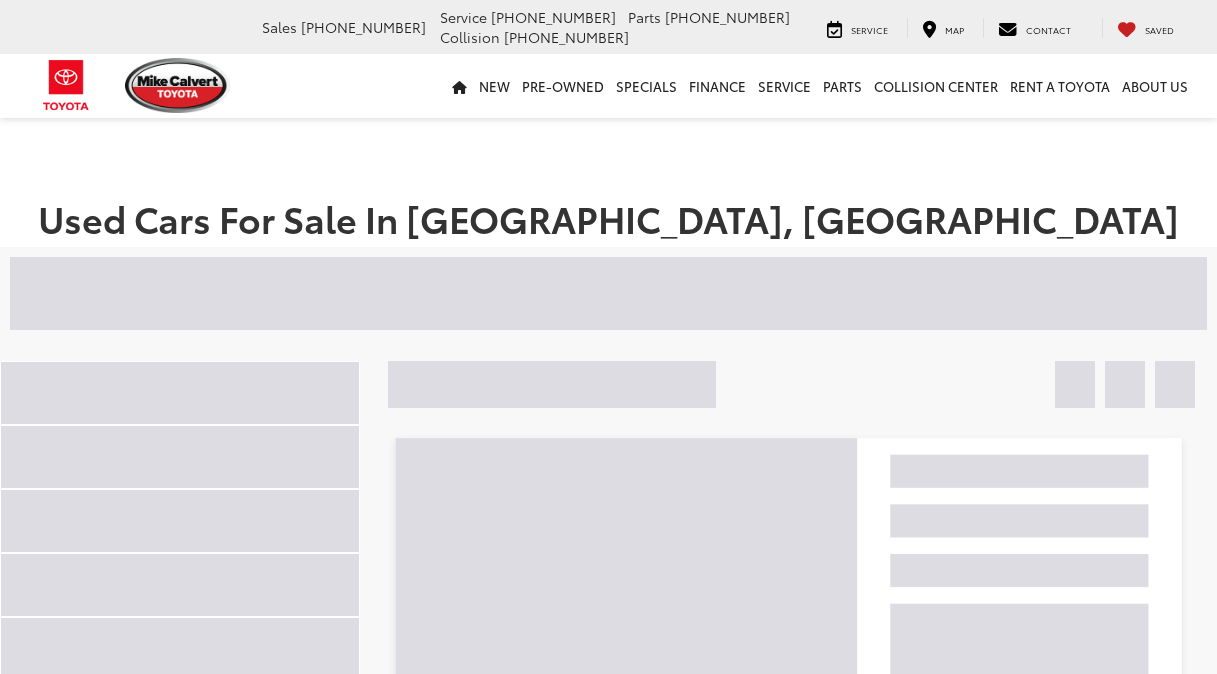 scroll, scrollTop: 0, scrollLeft: 0, axis: both 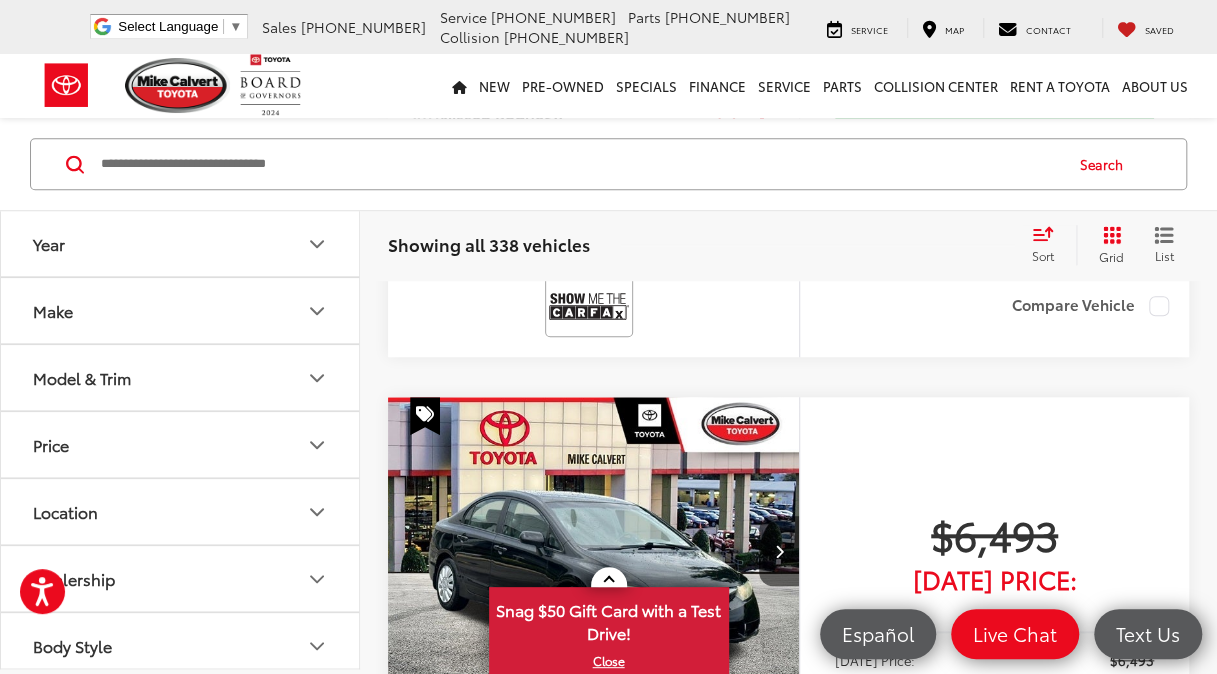 click on "Price" at bounding box center [181, 444] 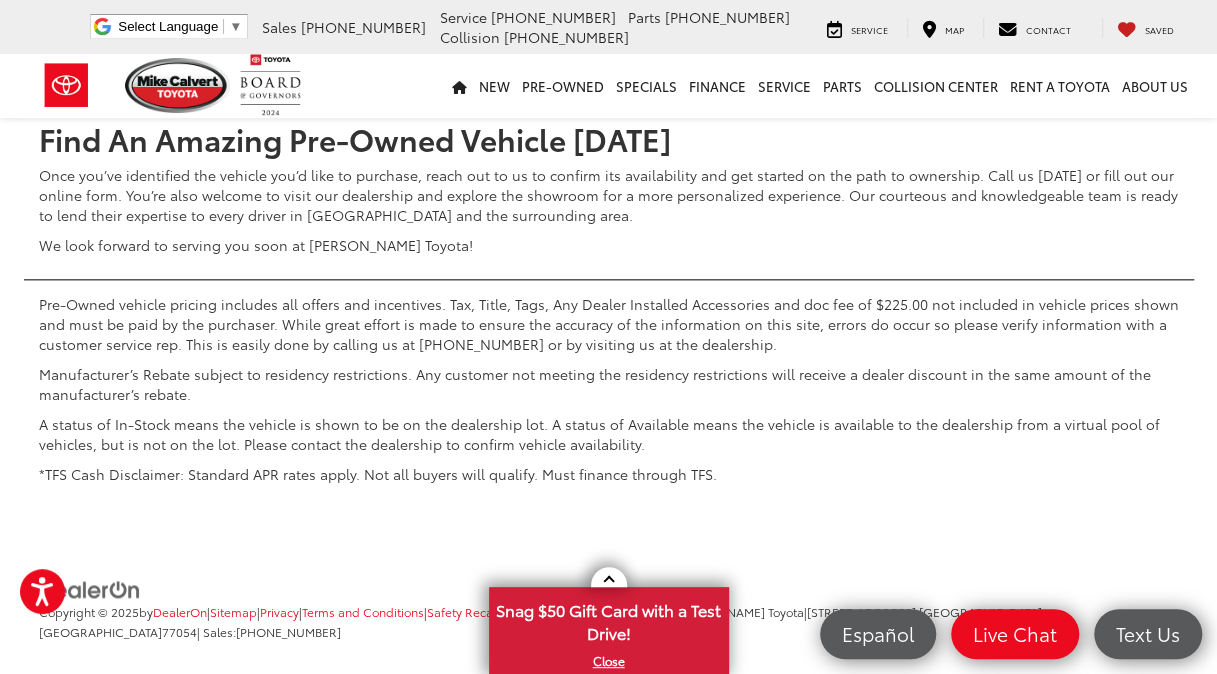 scroll, scrollTop: 8282, scrollLeft: 0, axis: vertical 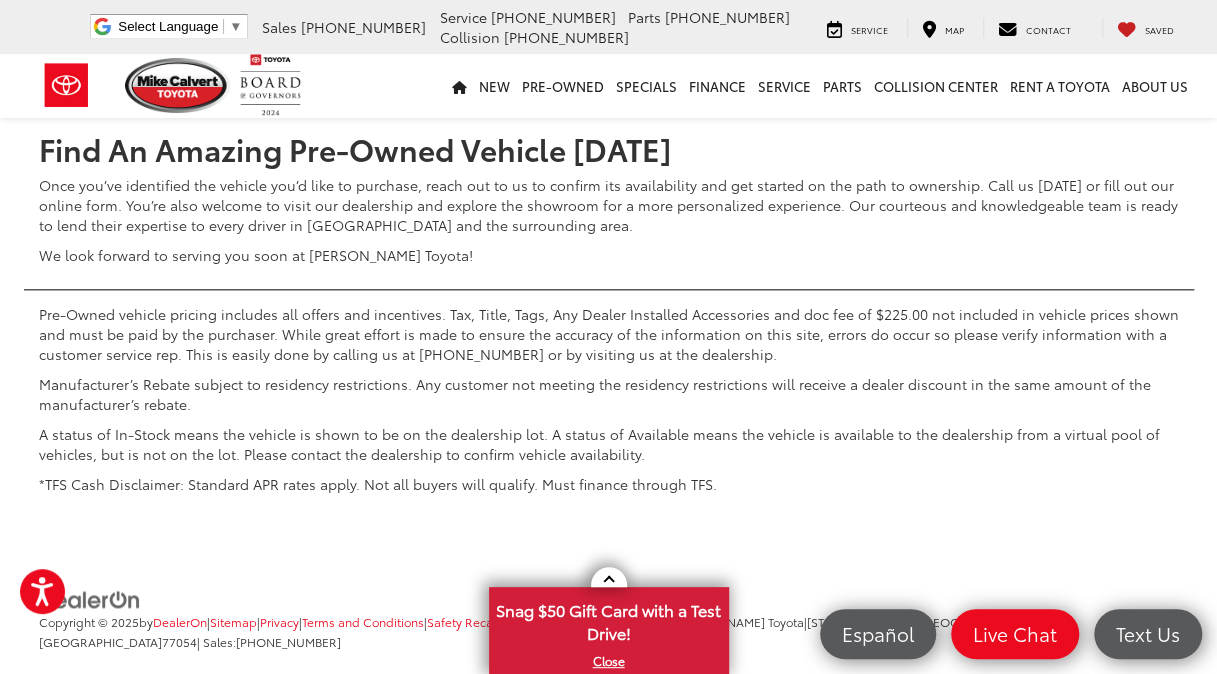 click on "2" at bounding box center (831, -333) 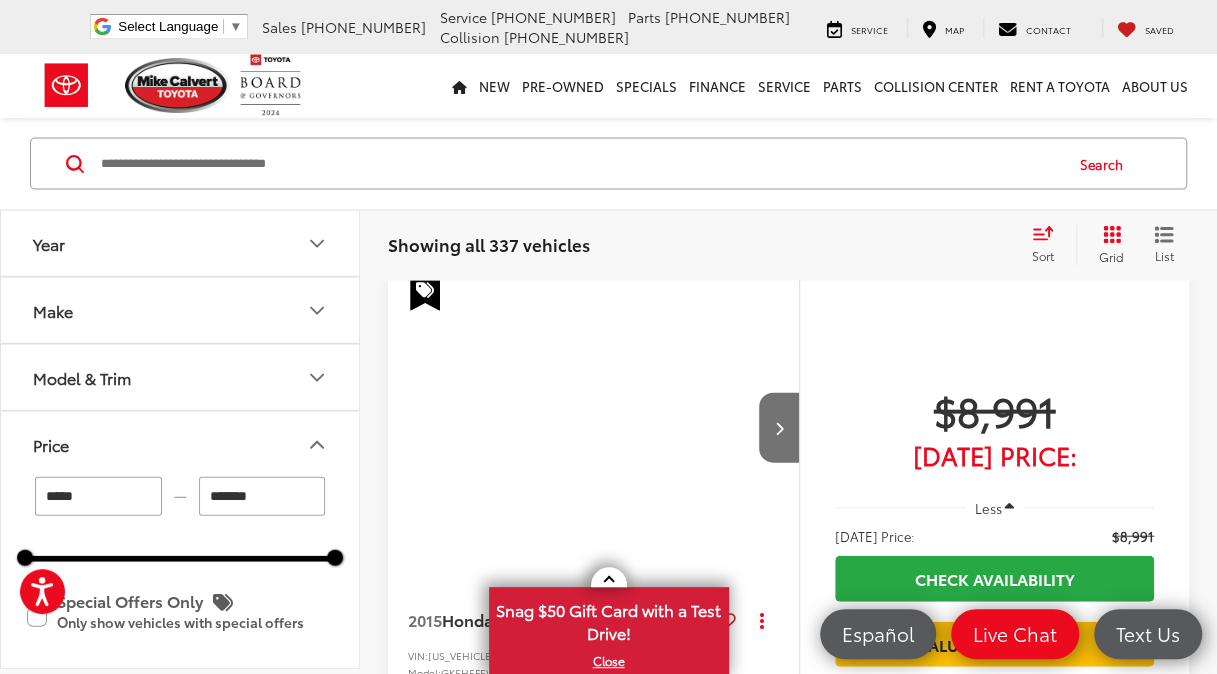 scroll, scrollTop: 129, scrollLeft: 0, axis: vertical 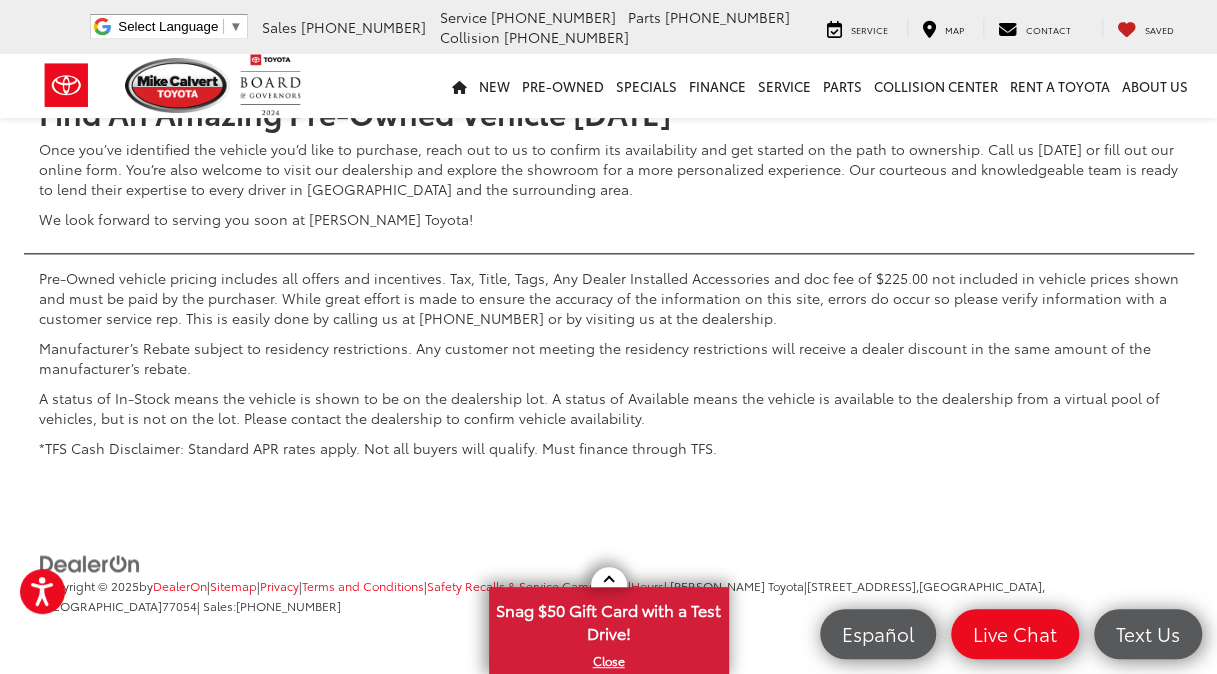 click on "3" at bounding box center [861, -369] 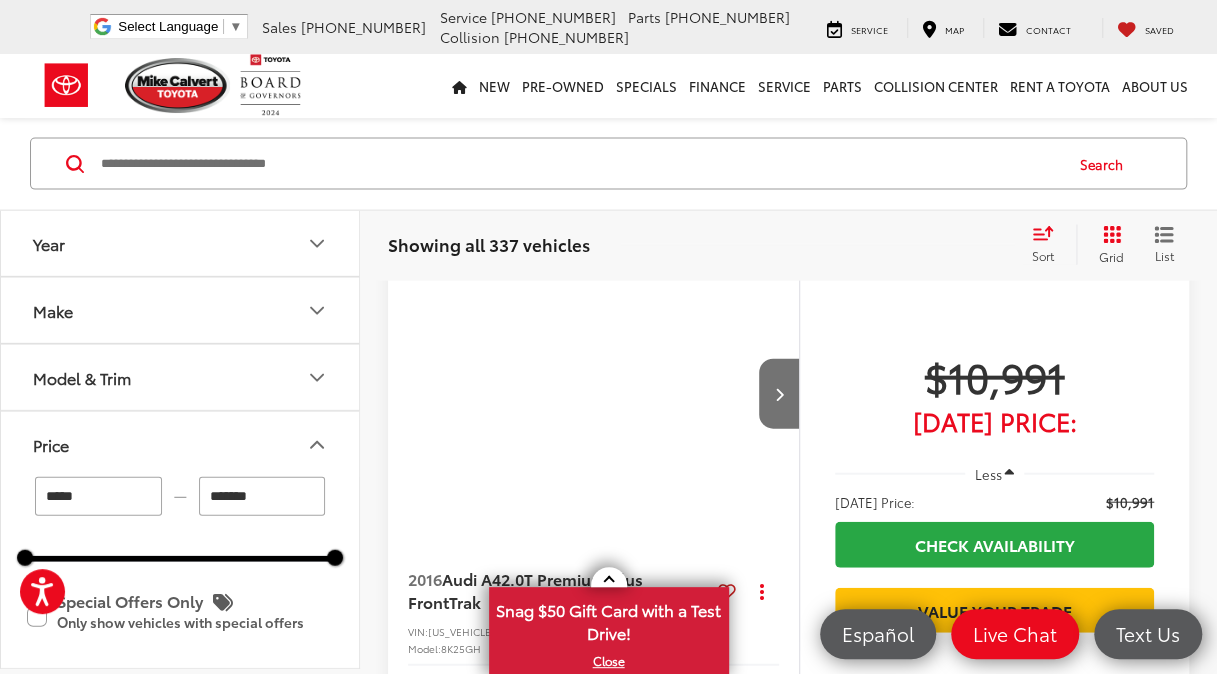 scroll, scrollTop: 129, scrollLeft: 0, axis: vertical 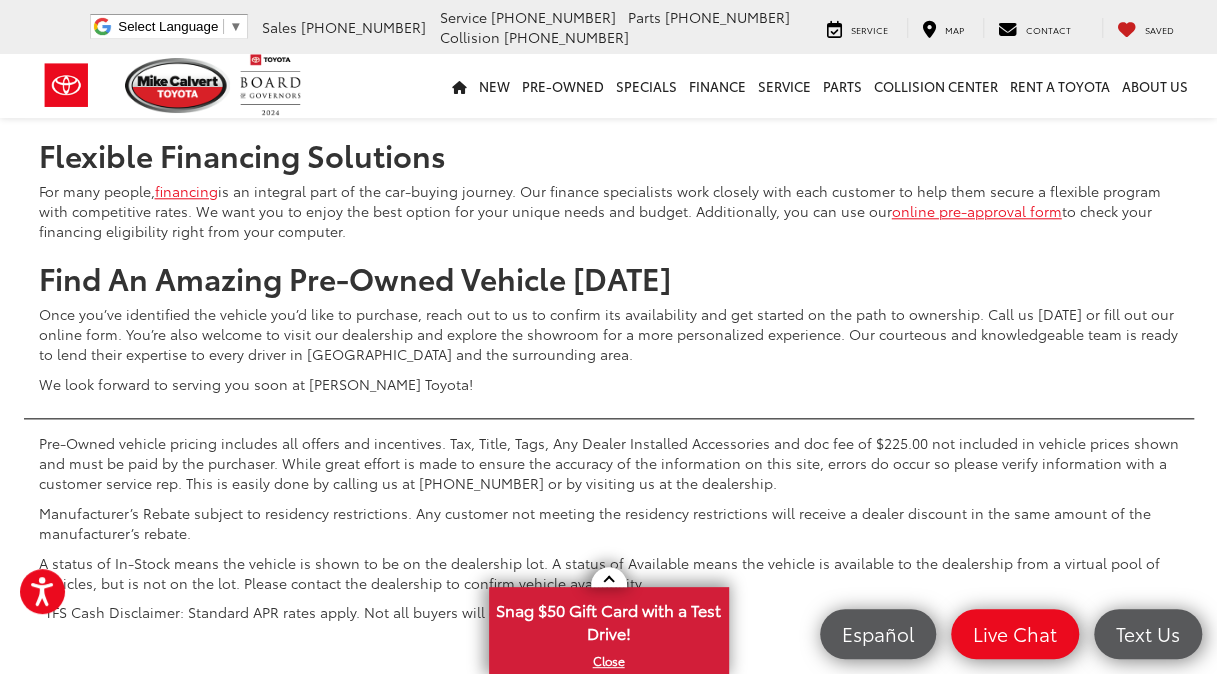 click on "4" at bounding box center (891, -204) 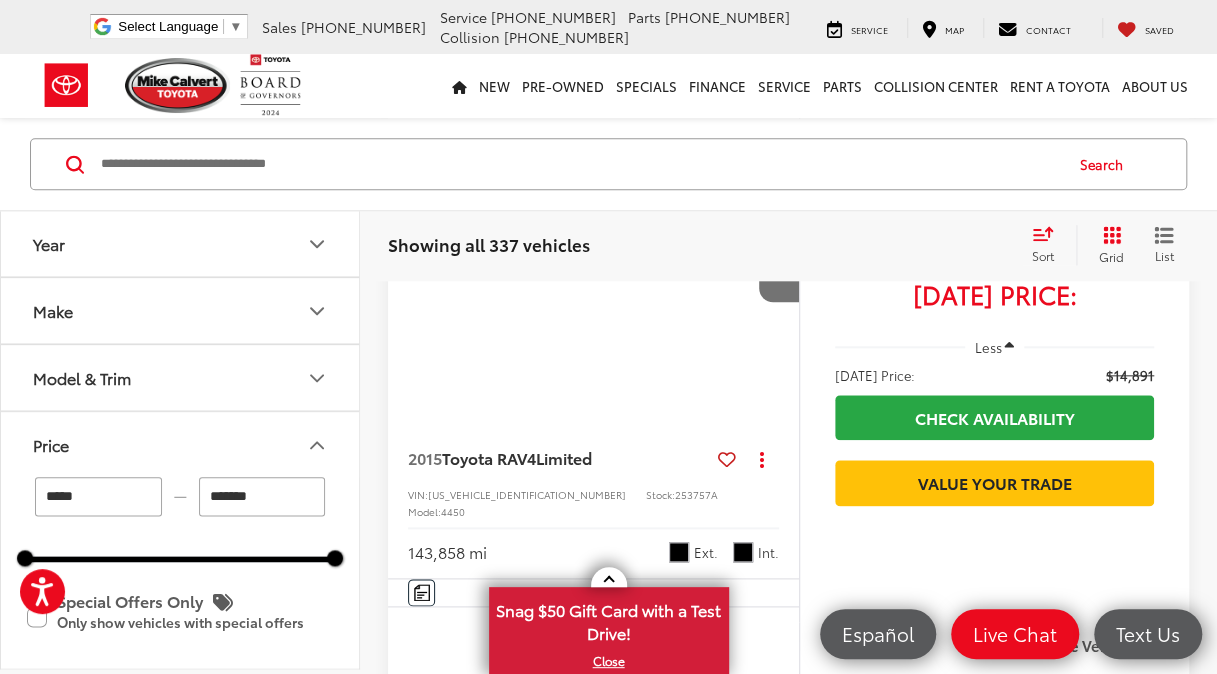 scroll, scrollTop: 129, scrollLeft: 0, axis: vertical 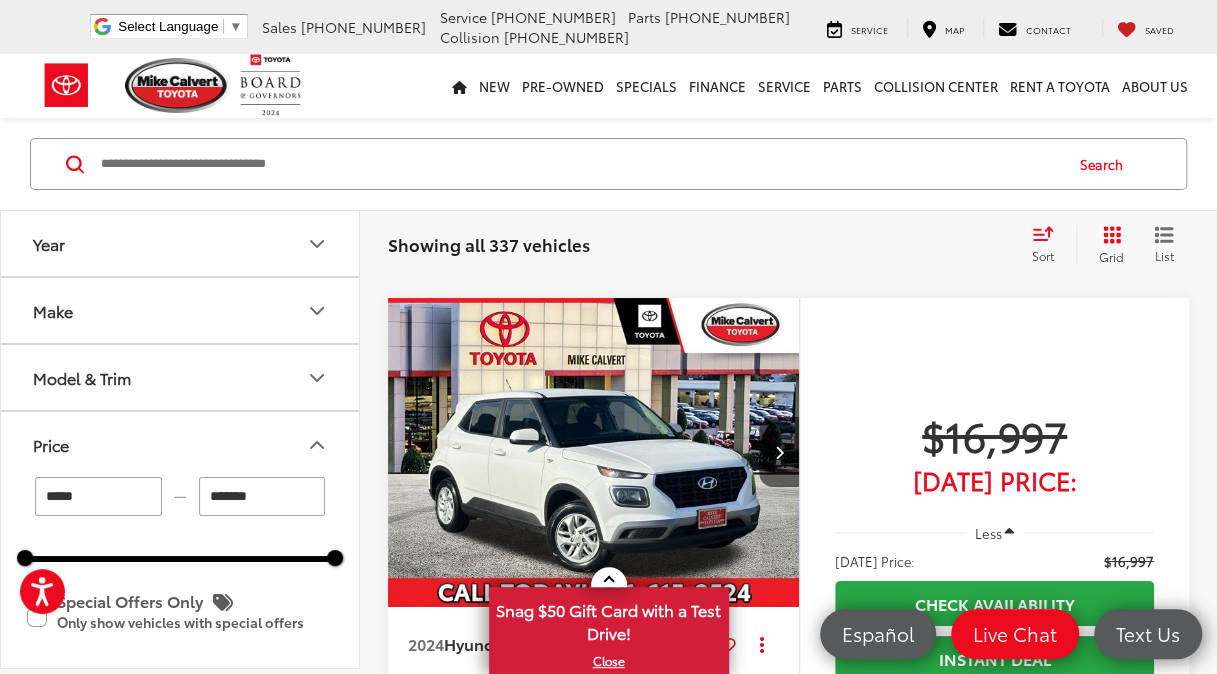 click at bounding box center (594, -173) 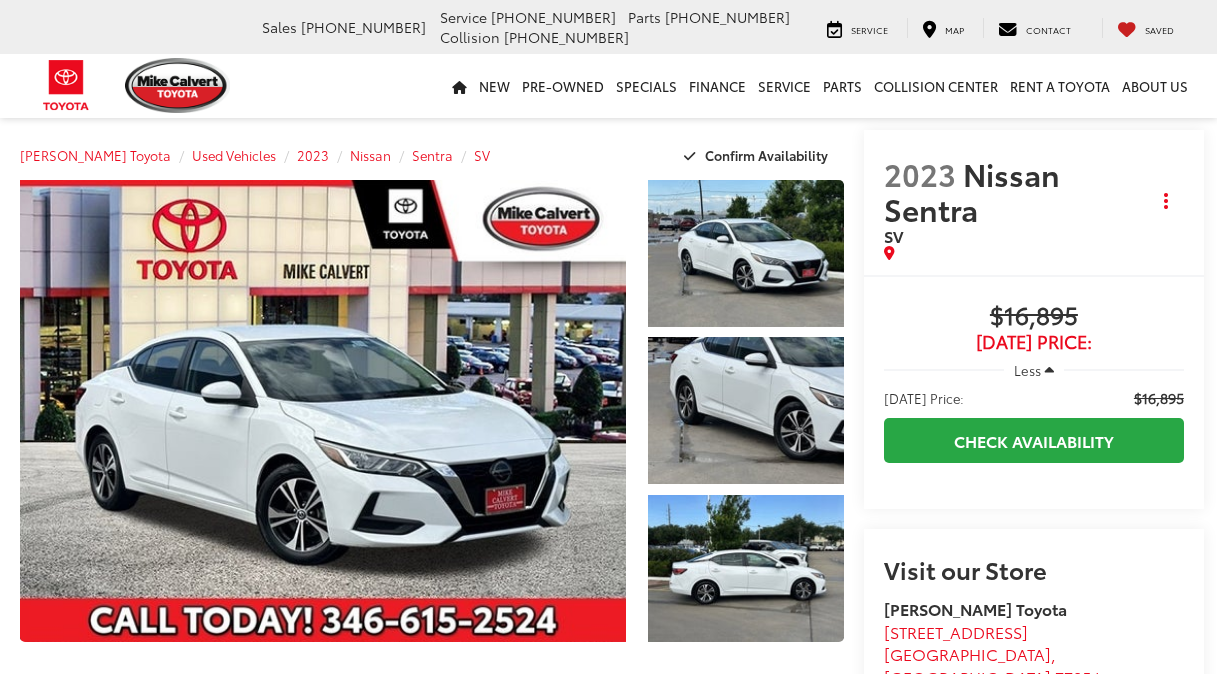 scroll, scrollTop: 0, scrollLeft: 0, axis: both 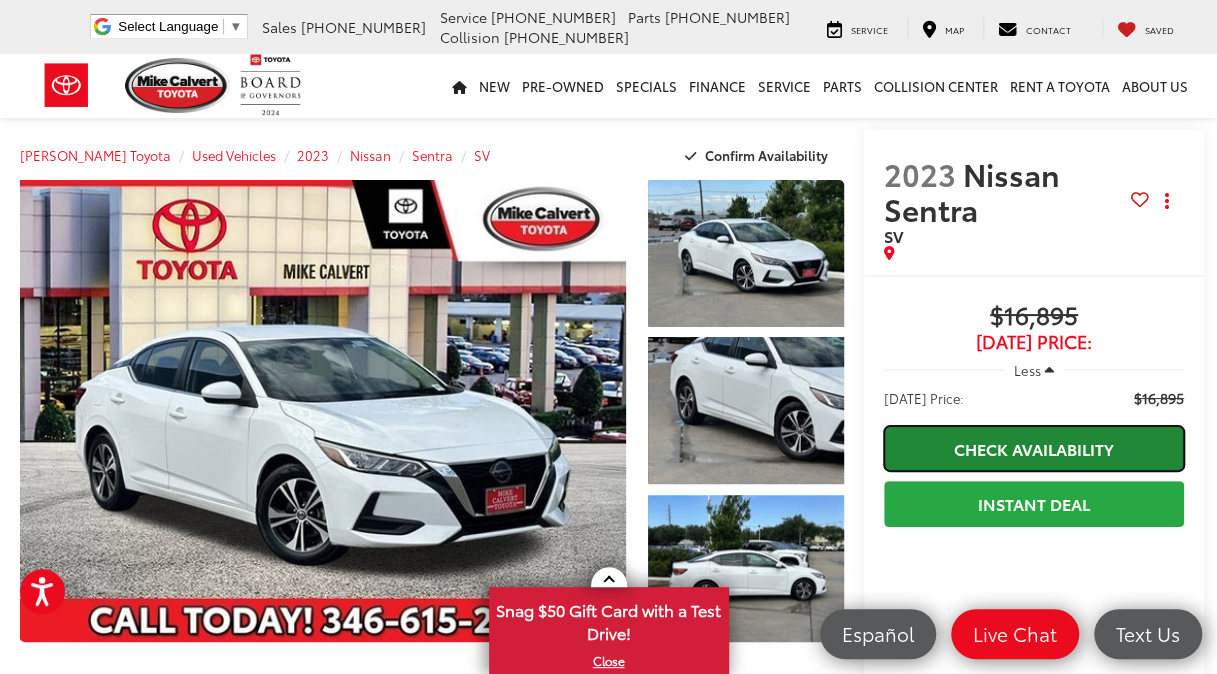 click on "Check Availability" at bounding box center (1034, 448) 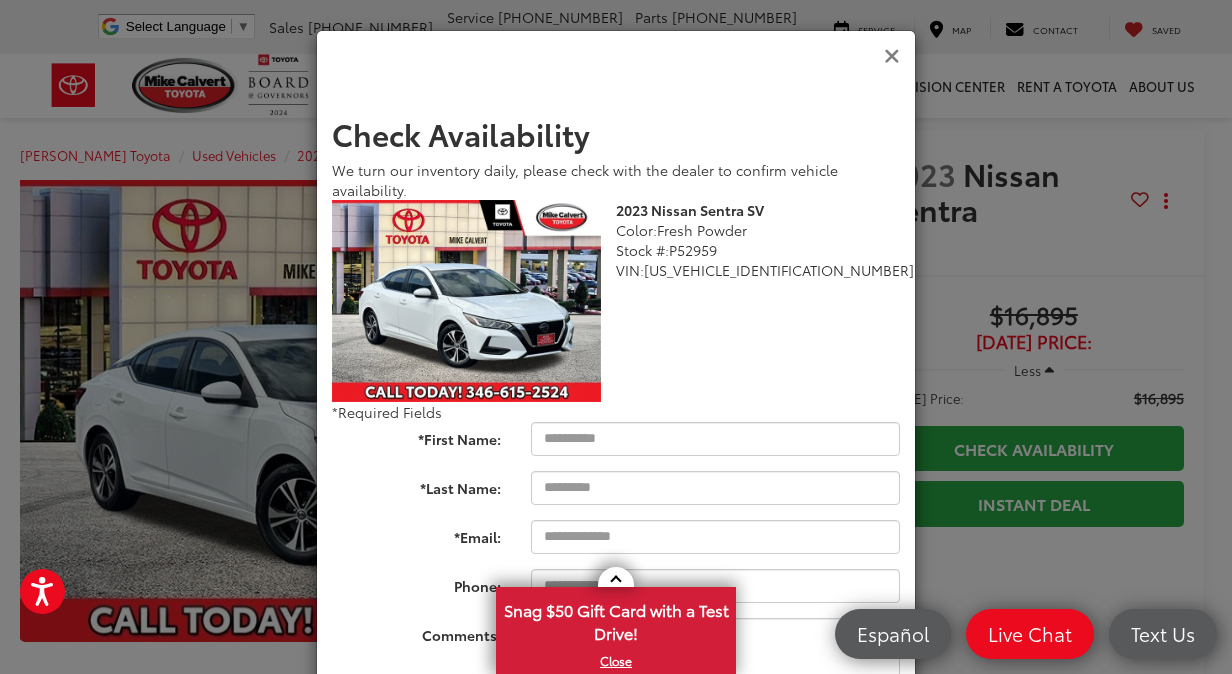 click at bounding box center [892, 56] 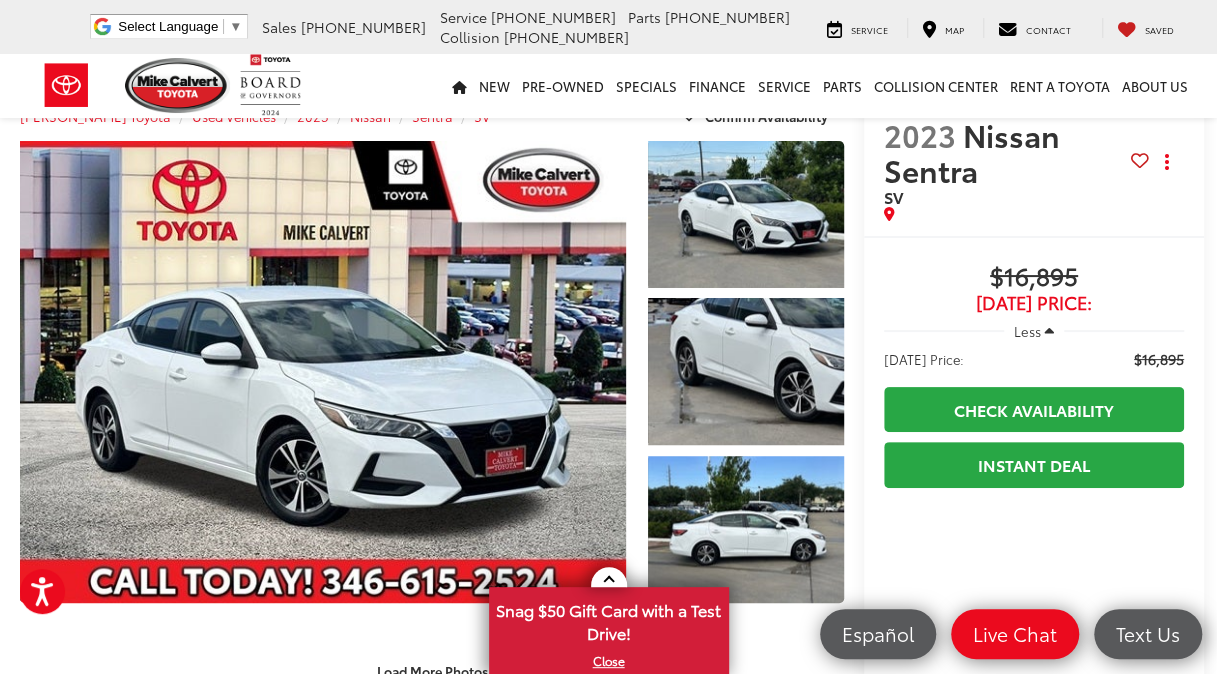 scroll, scrollTop: 0, scrollLeft: 0, axis: both 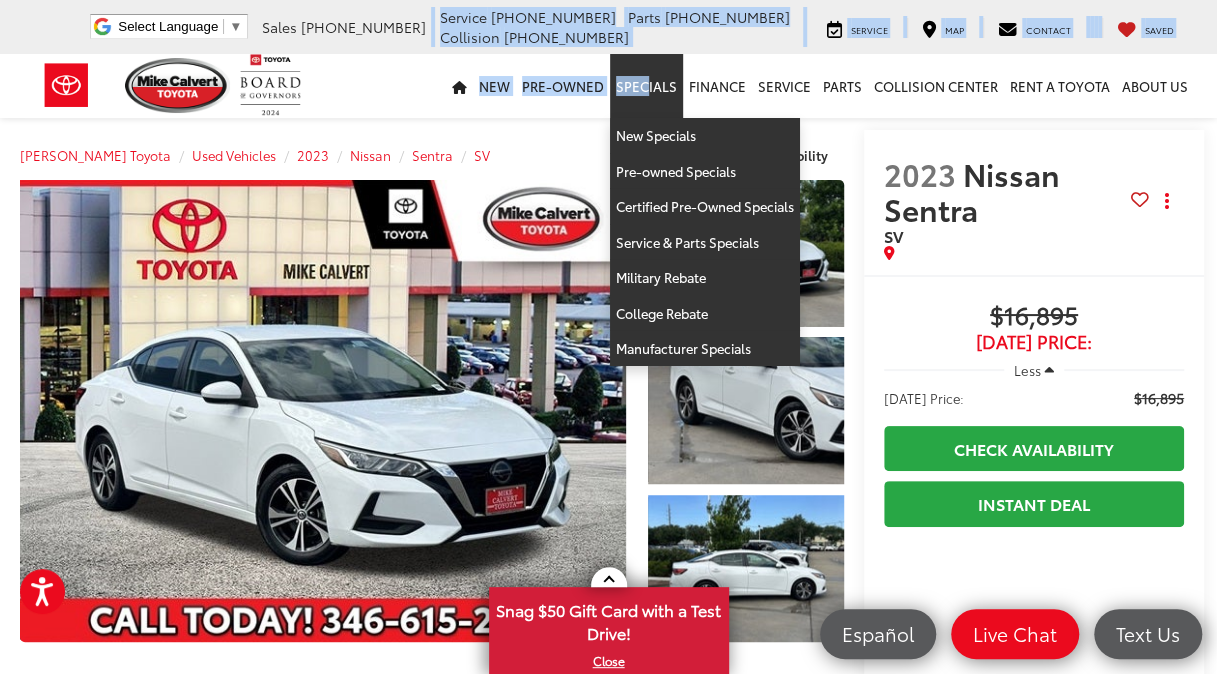 drag, startPoint x: 469, startPoint y: 38, endPoint x: 669, endPoint y: 84, distance: 205.22183 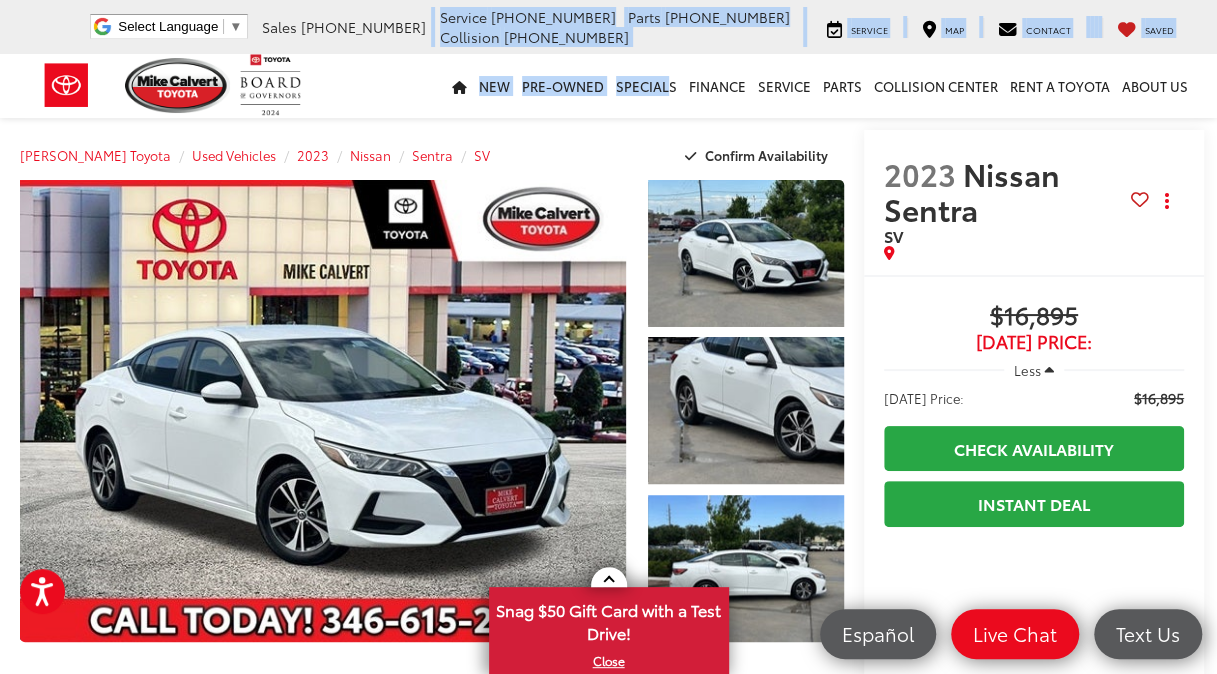 scroll, scrollTop: 590, scrollLeft: 0, axis: vertical 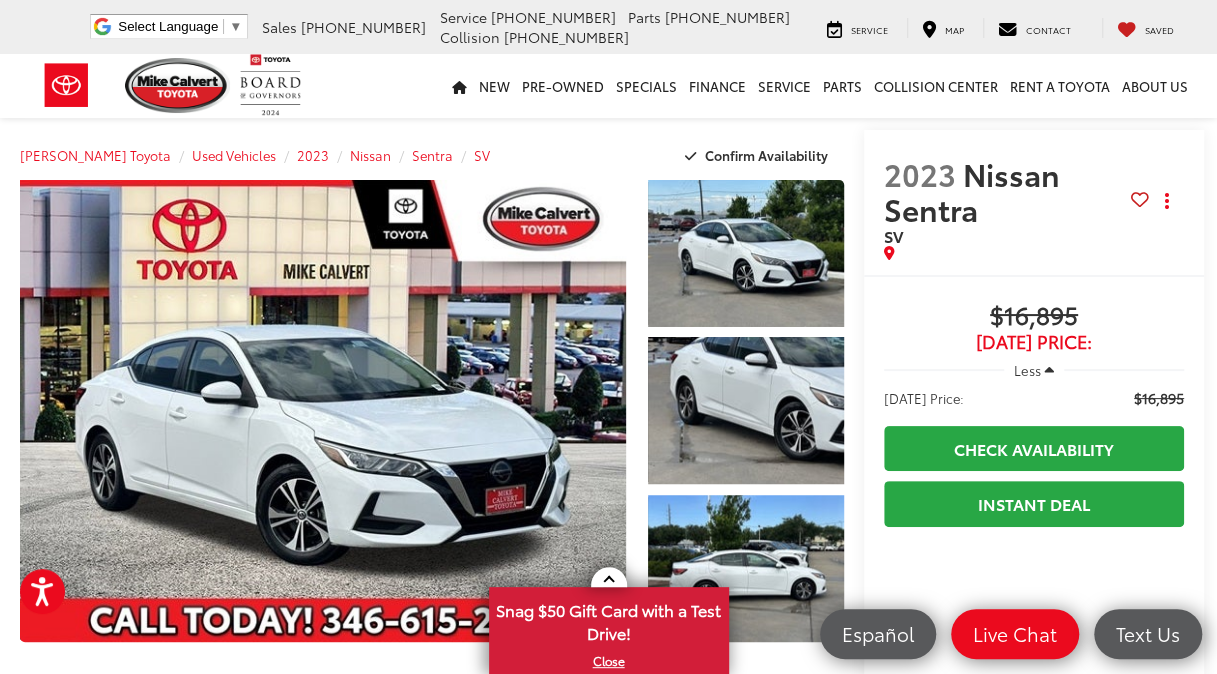 click on "Mike Calvert Toyota
Used Vehicles
2023
Nissan
Sentra
SV
Confirm Availability
Photos
1
/
36
Load More Photos" at bounding box center (608, 1484) 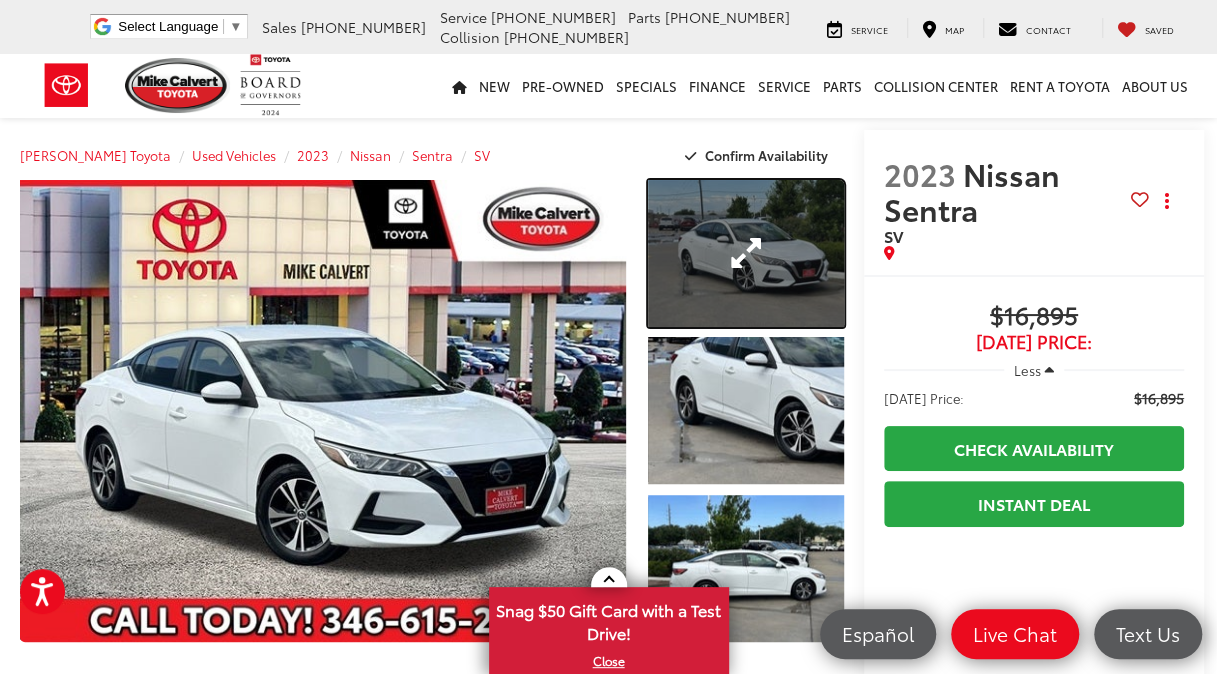 click at bounding box center (745, 253) 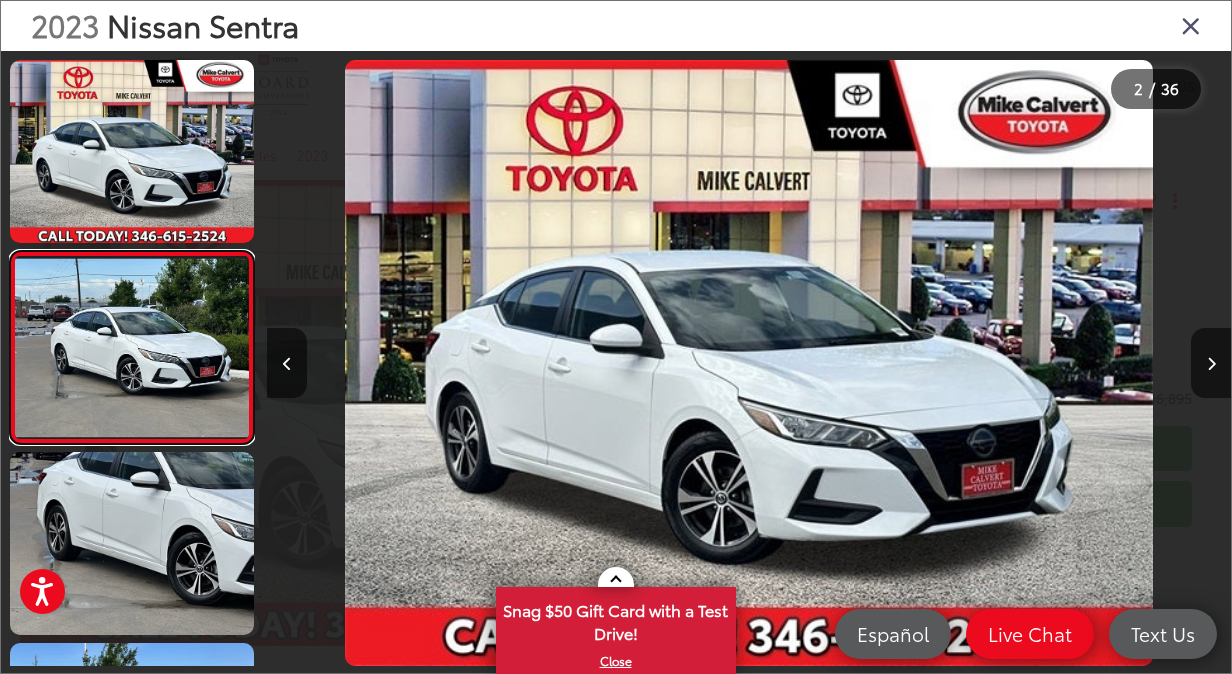 scroll, scrollTop: 0, scrollLeft: 66, axis: horizontal 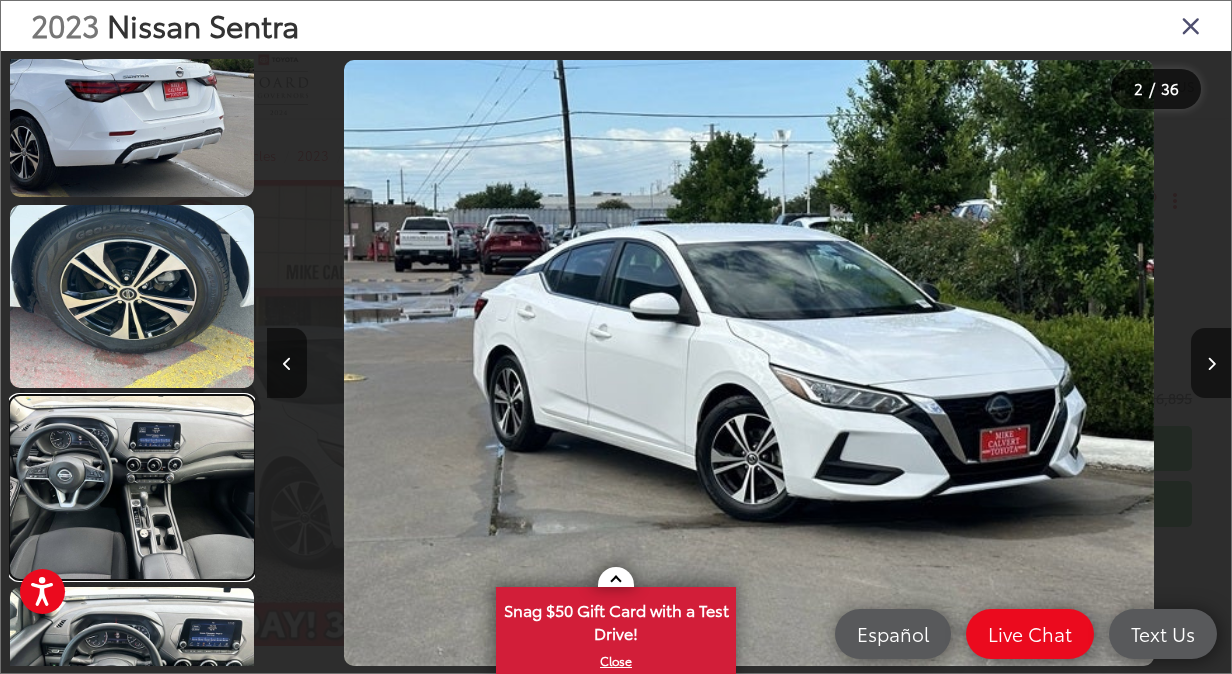 click at bounding box center [132, 487] 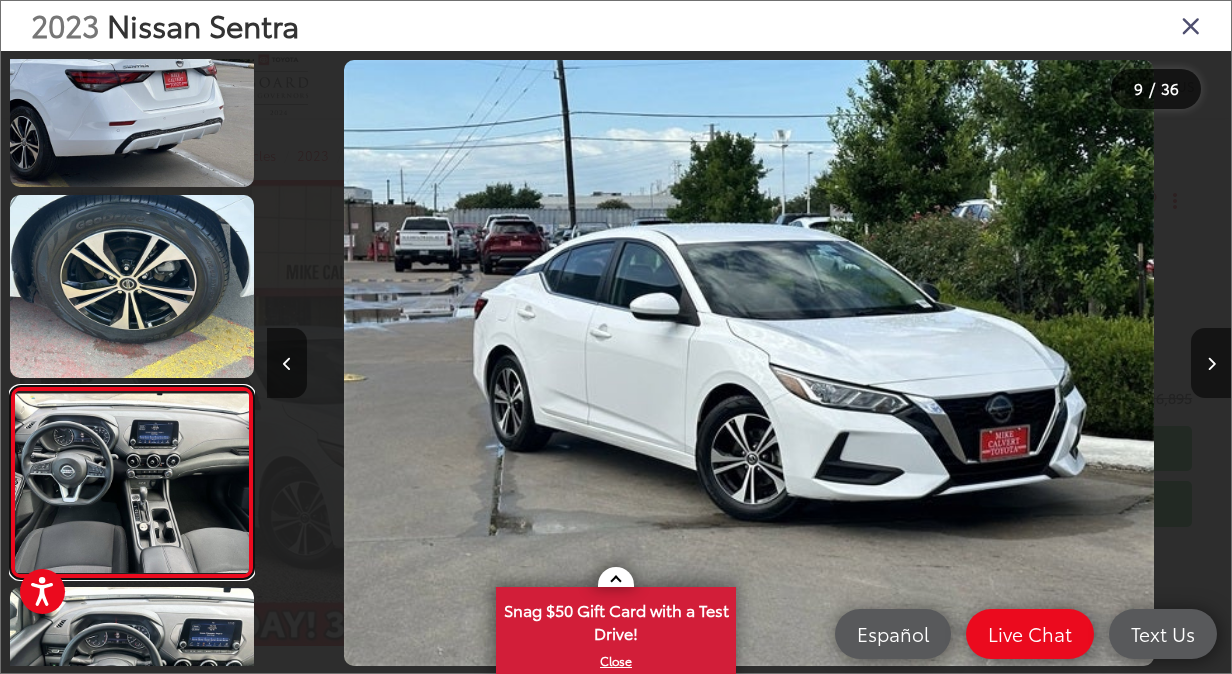 scroll, scrollTop: 1318, scrollLeft: 0, axis: vertical 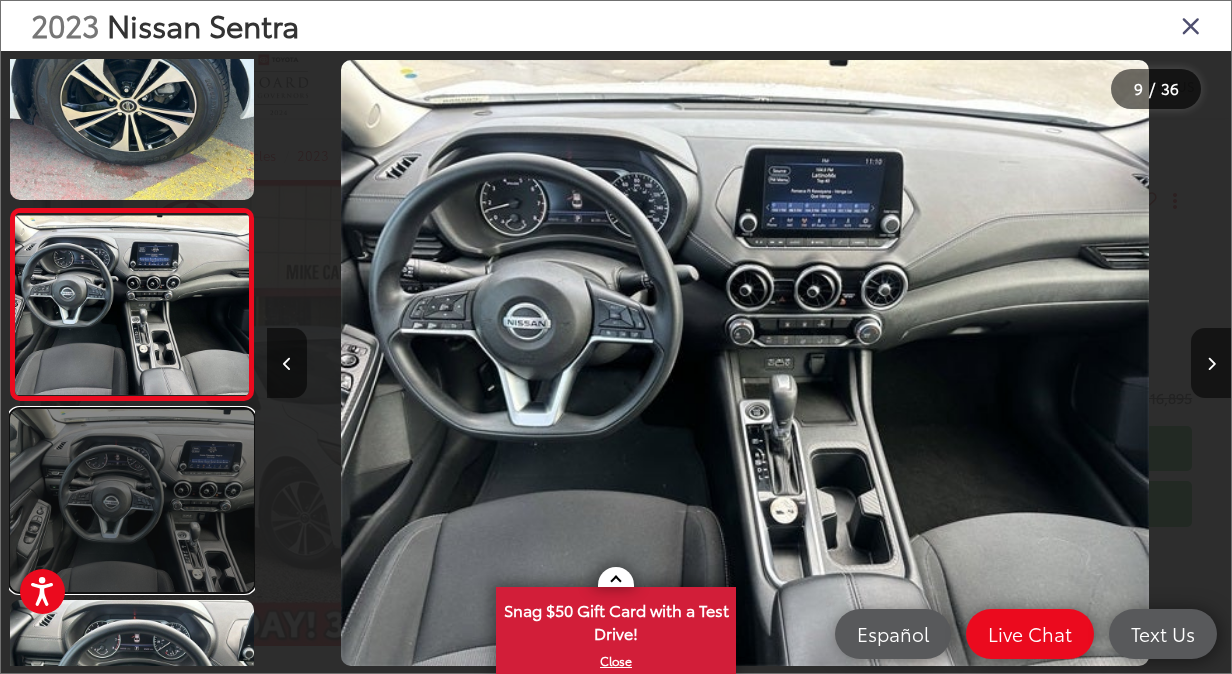 click at bounding box center [132, 500] 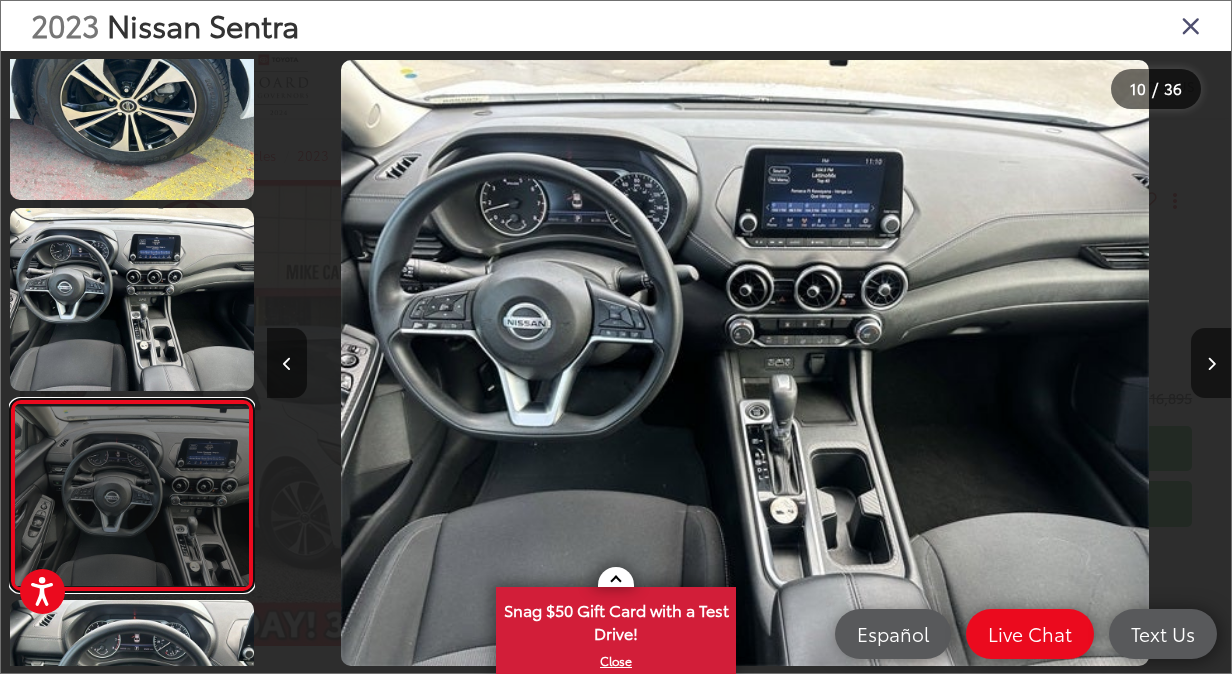 scroll, scrollTop: 0, scrollLeft: 7784, axis: horizontal 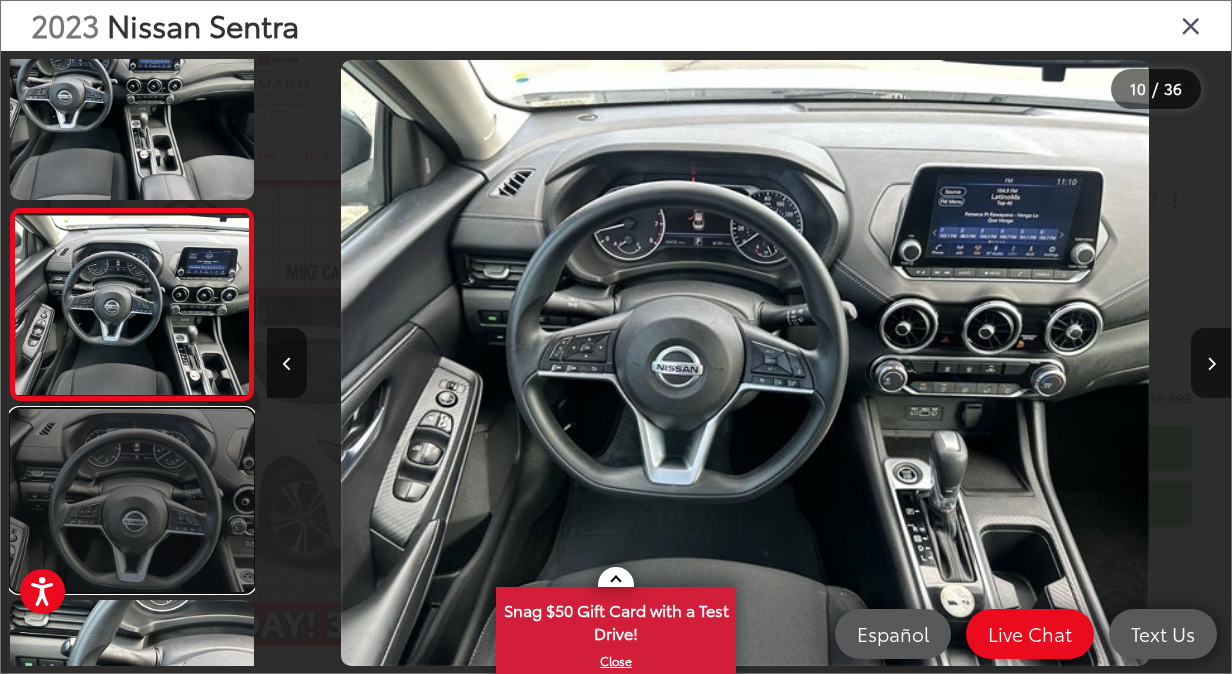 click at bounding box center (132, 500) 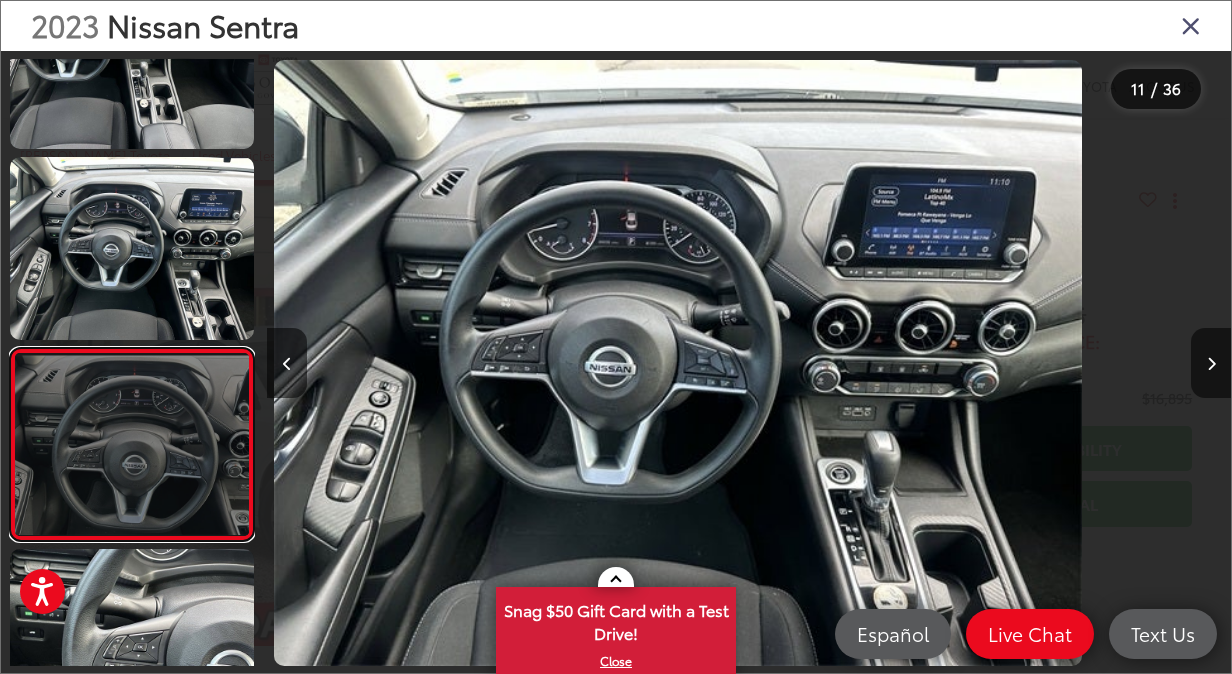 scroll, scrollTop: 1714, scrollLeft: 0, axis: vertical 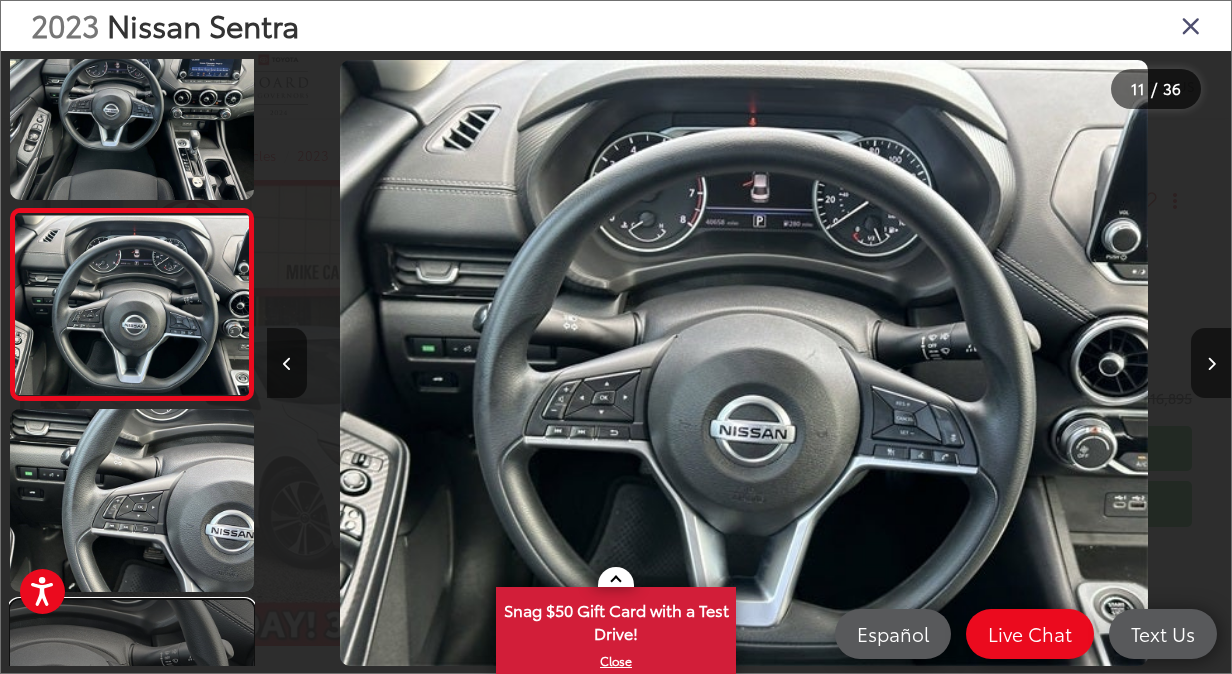 click at bounding box center (132, 691) 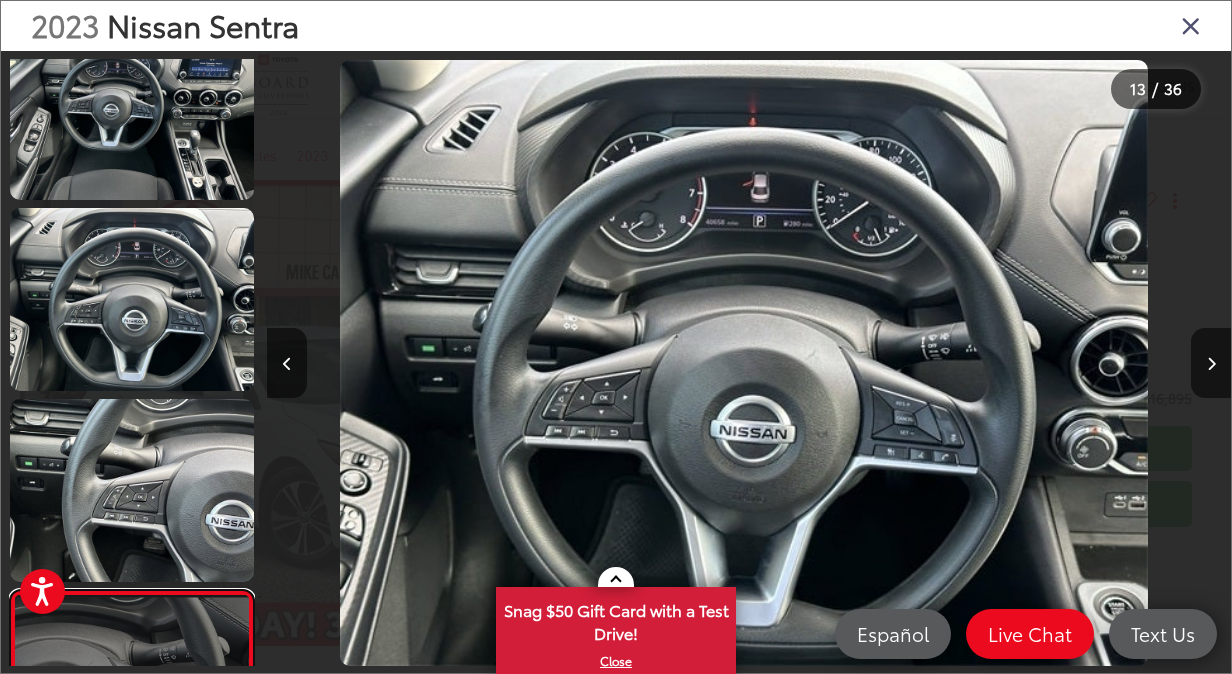 scroll, scrollTop: 0, scrollLeft: 10093, axis: horizontal 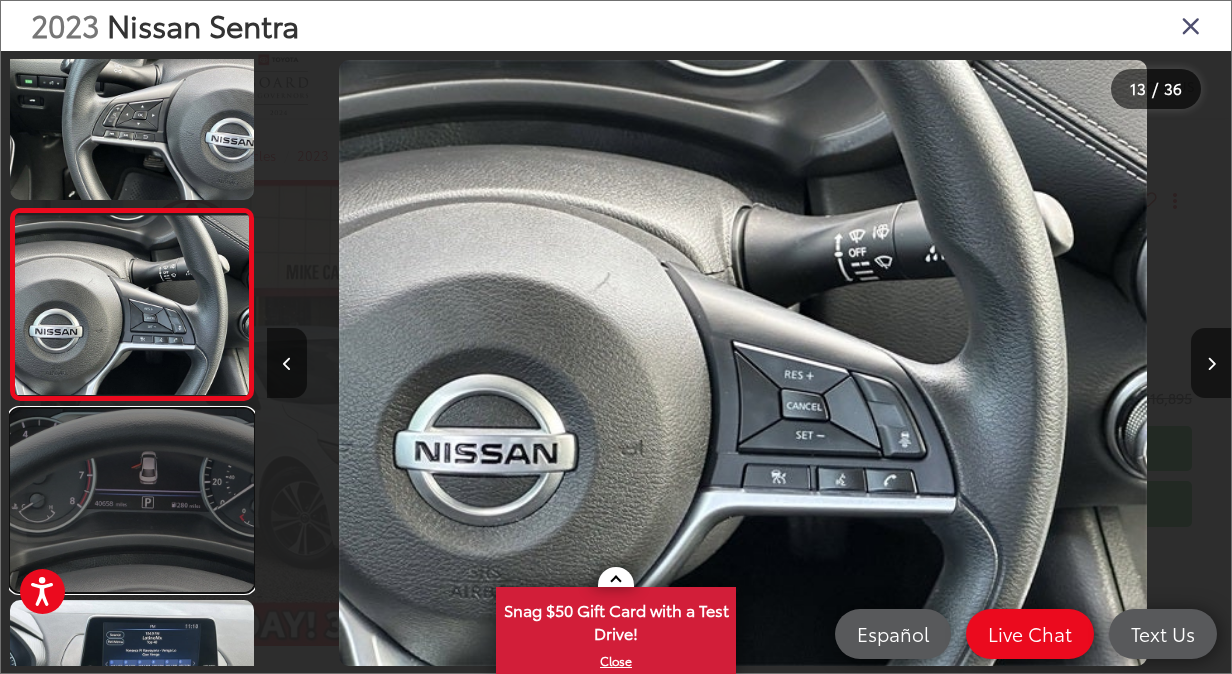 click at bounding box center [132, 500] 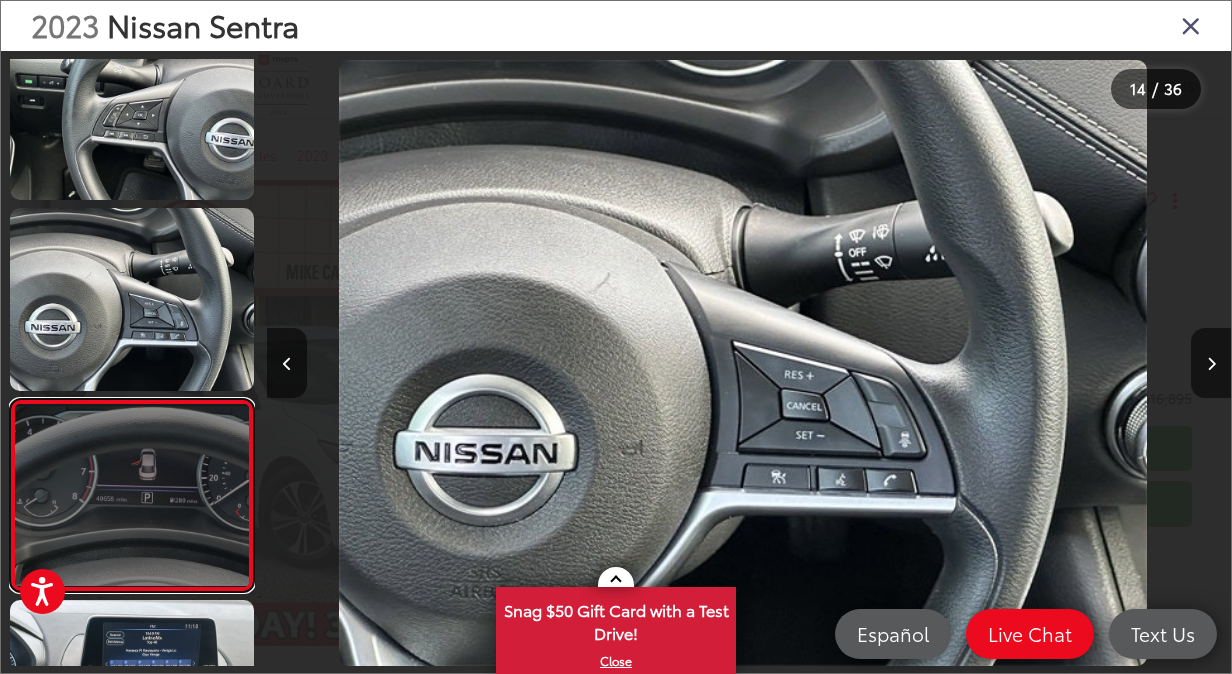 scroll, scrollTop: 0, scrollLeft: 11848, axis: horizontal 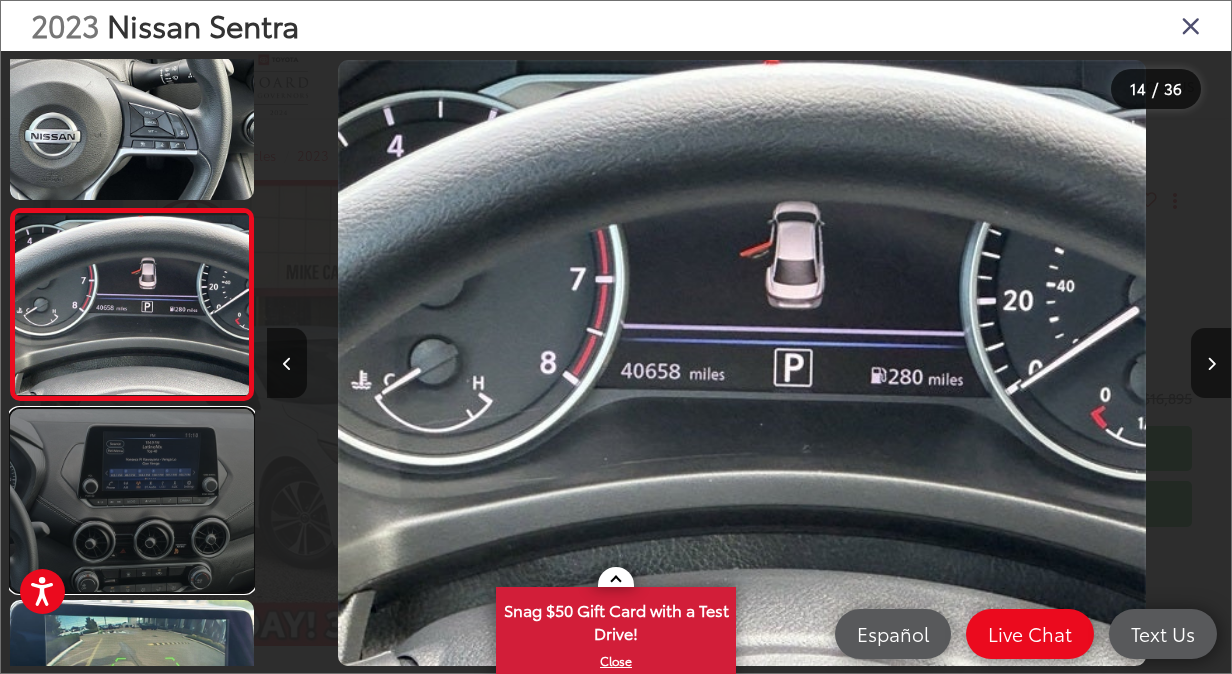 click at bounding box center [132, 500] 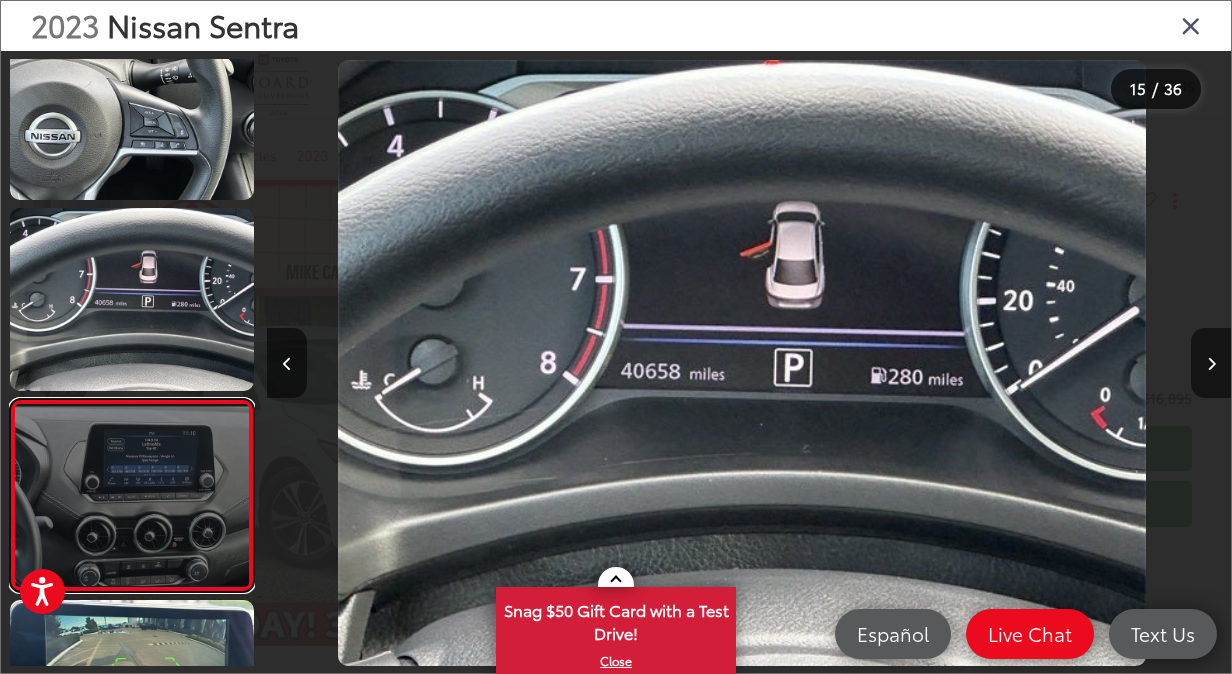 scroll, scrollTop: 0, scrollLeft: 12812, axis: horizontal 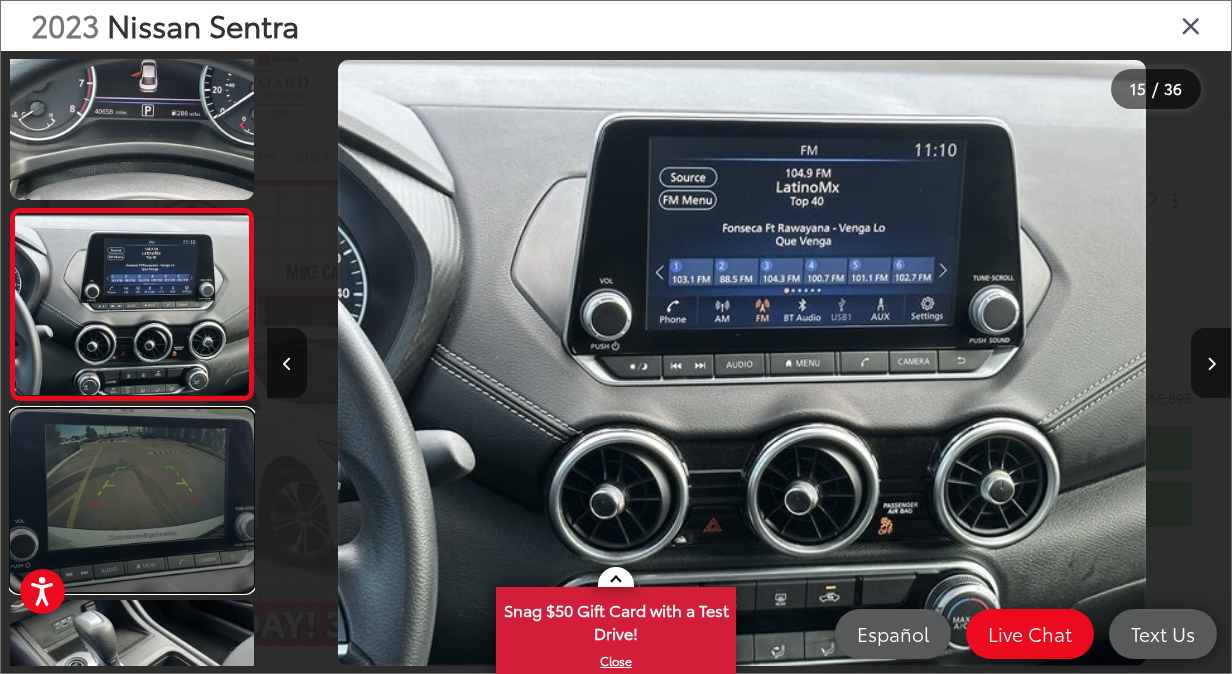 click at bounding box center [132, 500] 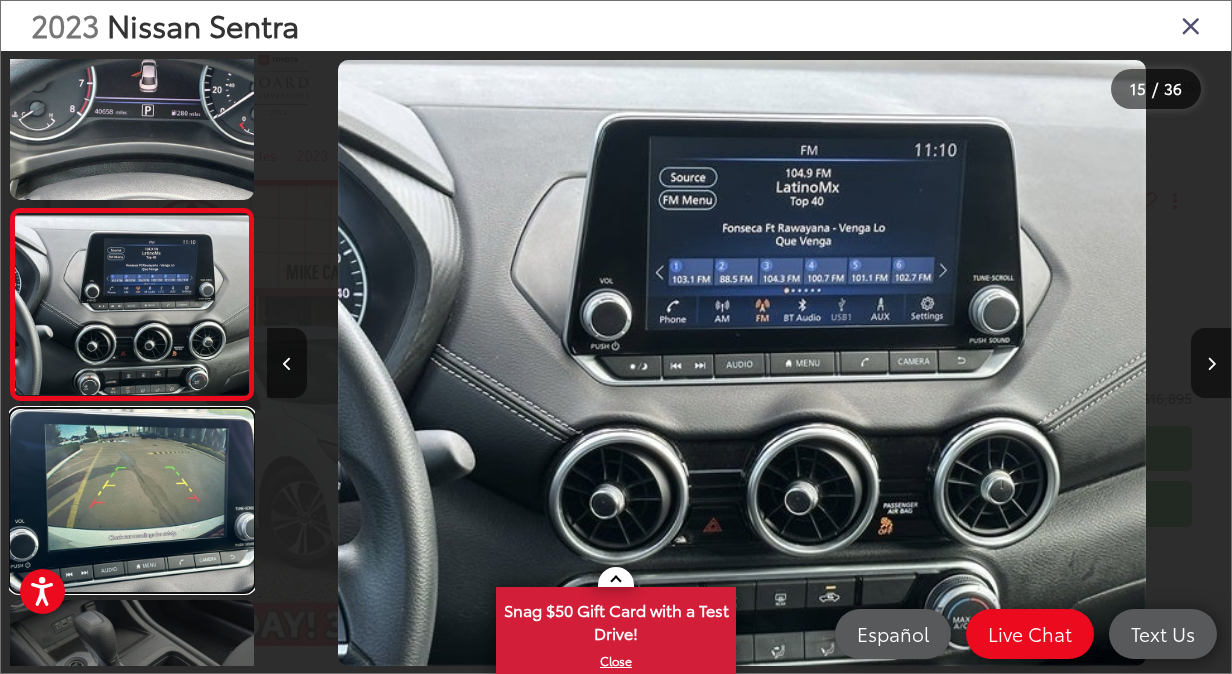 scroll, scrollTop: 0, scrollLeft: 13570, axis: horizontal 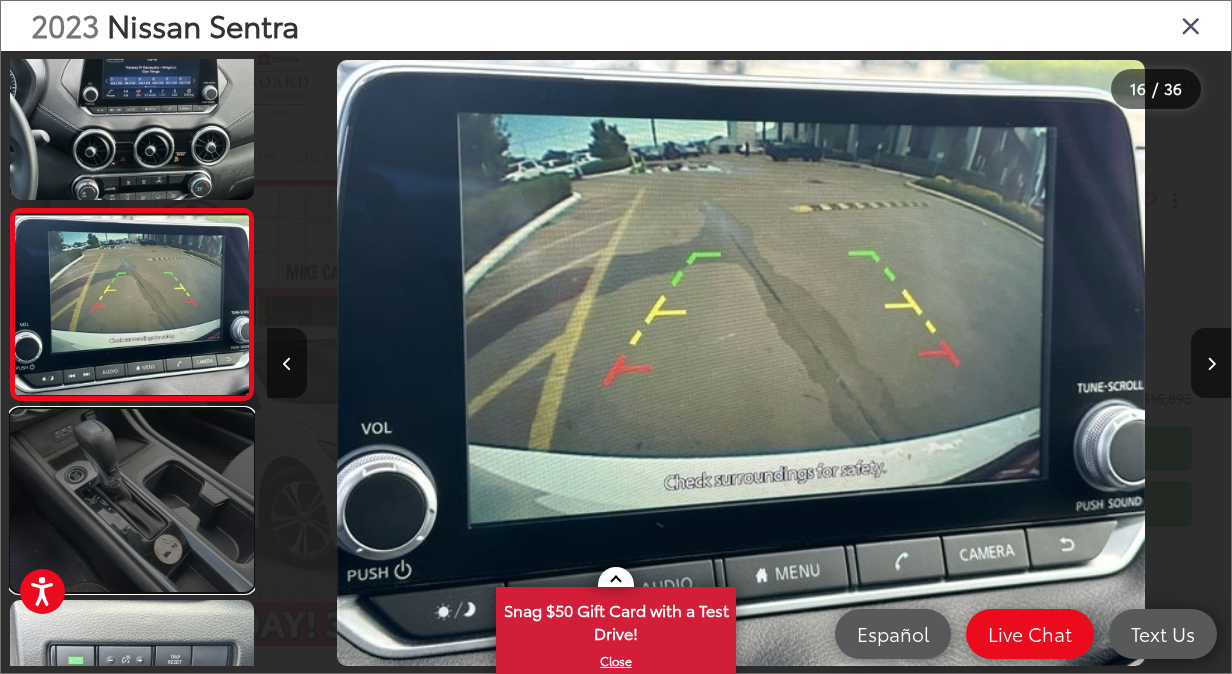 click at bounding box center [132, 500] 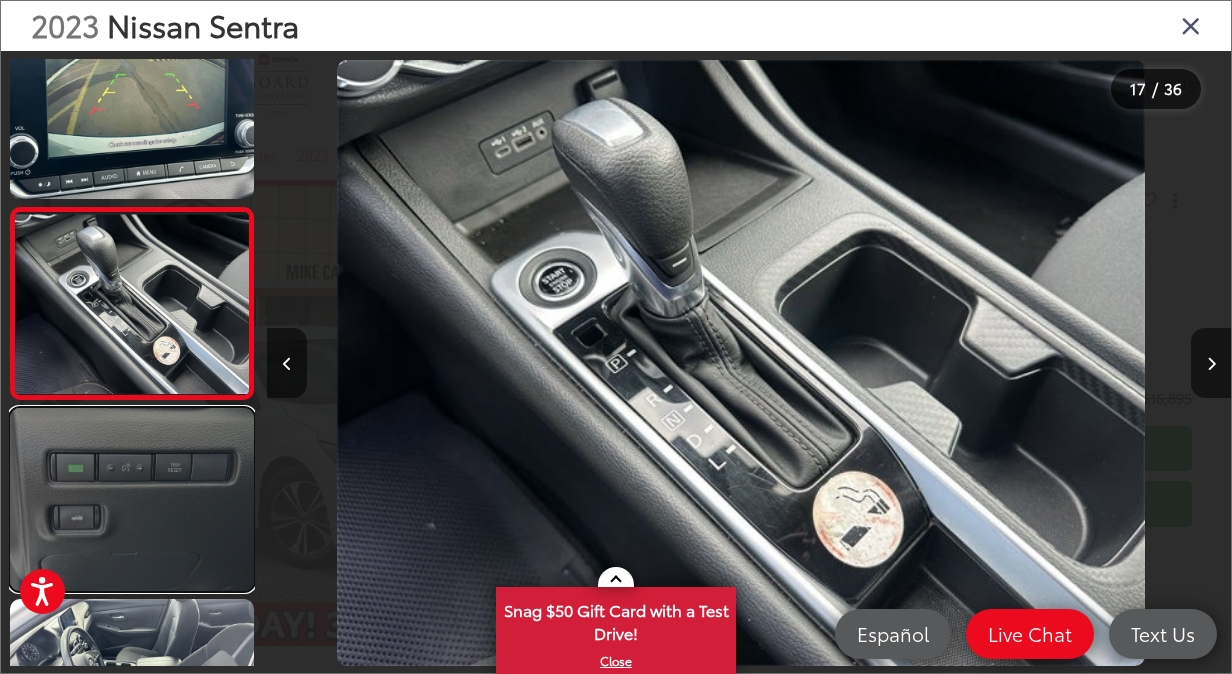 click at bounding box center (132, 499) 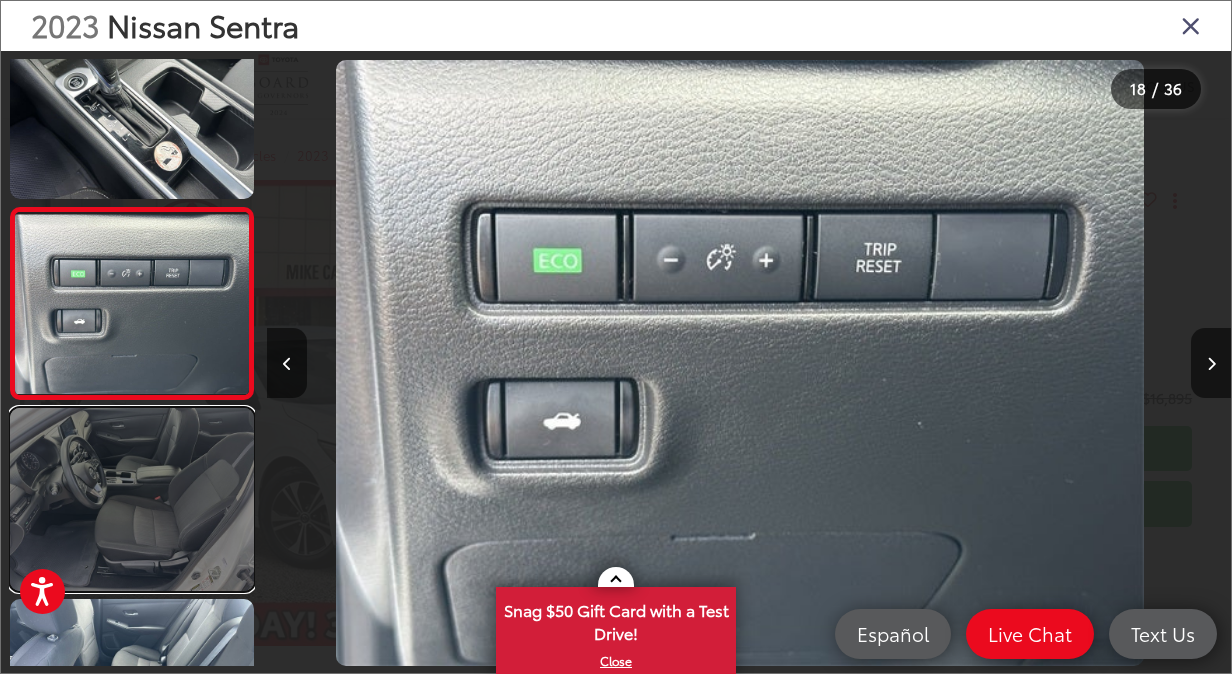 click at bounding box center [132, 499] 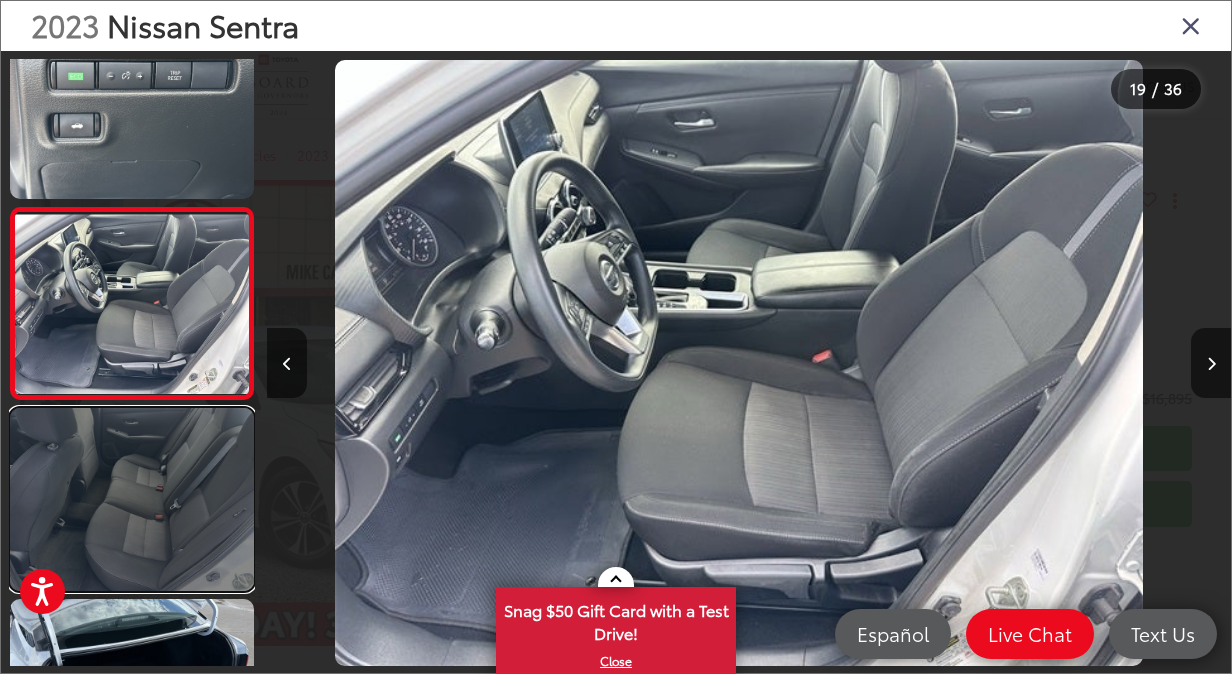 click at bounding box center (132, 499) 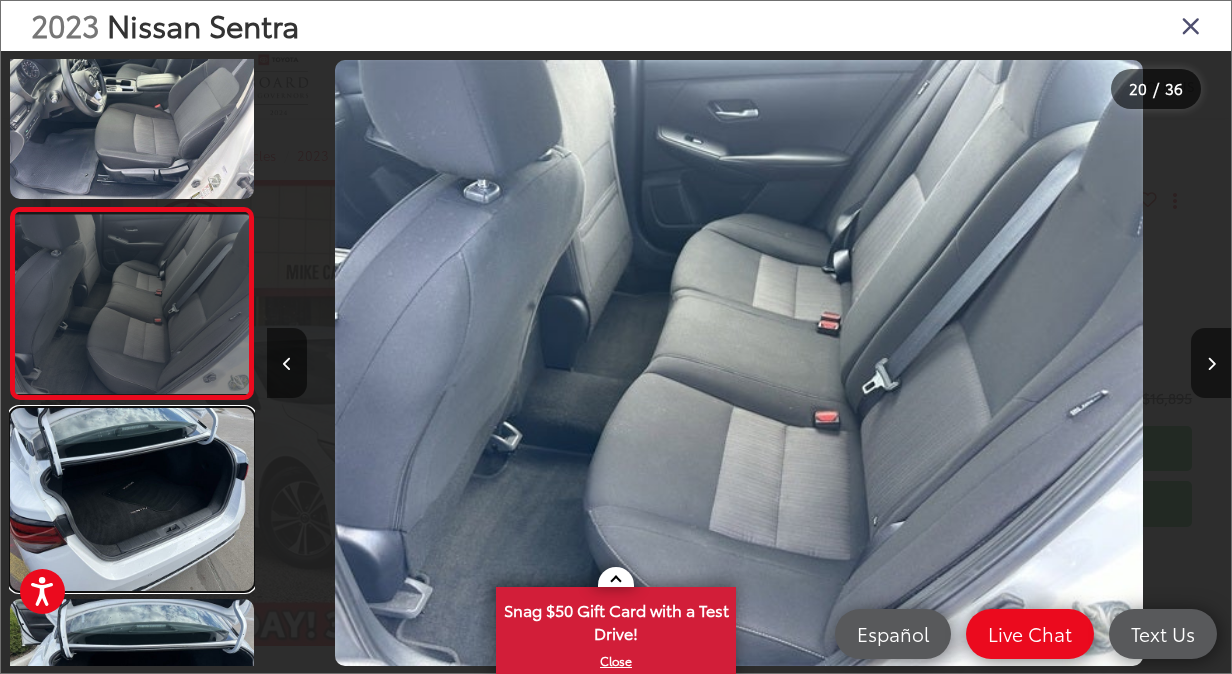 click at bounding box center [132, 499] 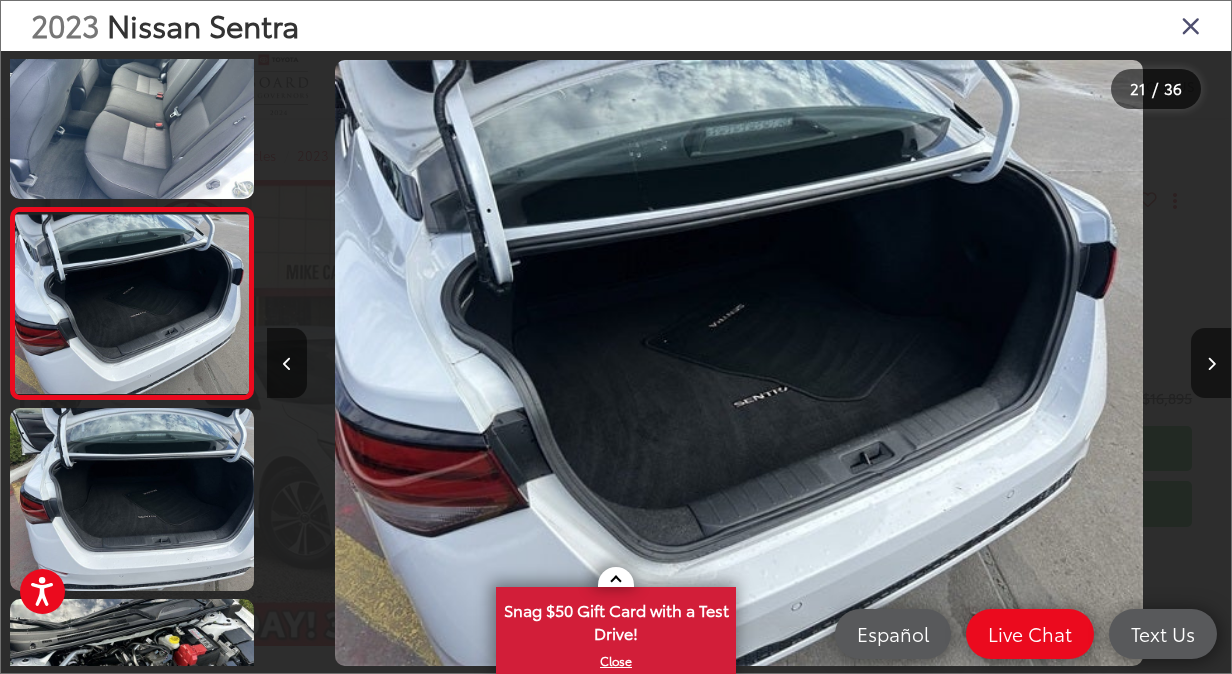 click at bounding box center [1191, 25] 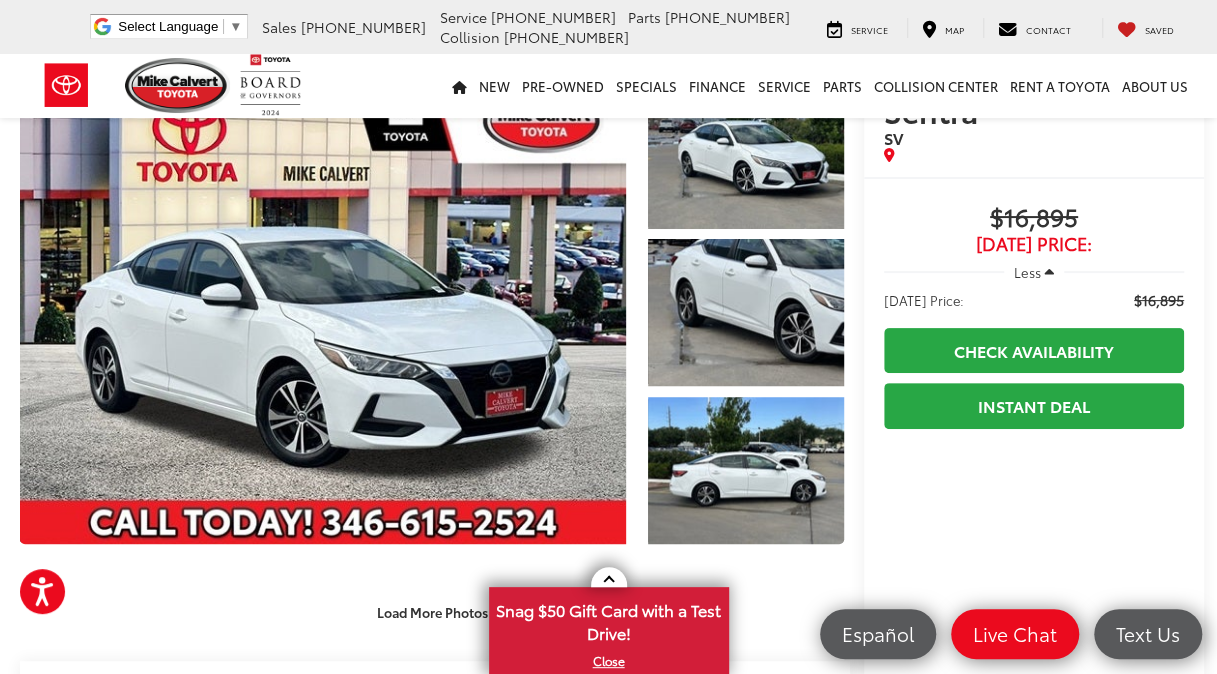 scroll, scrollTop: 0, scrollLeft: 0, axis: both 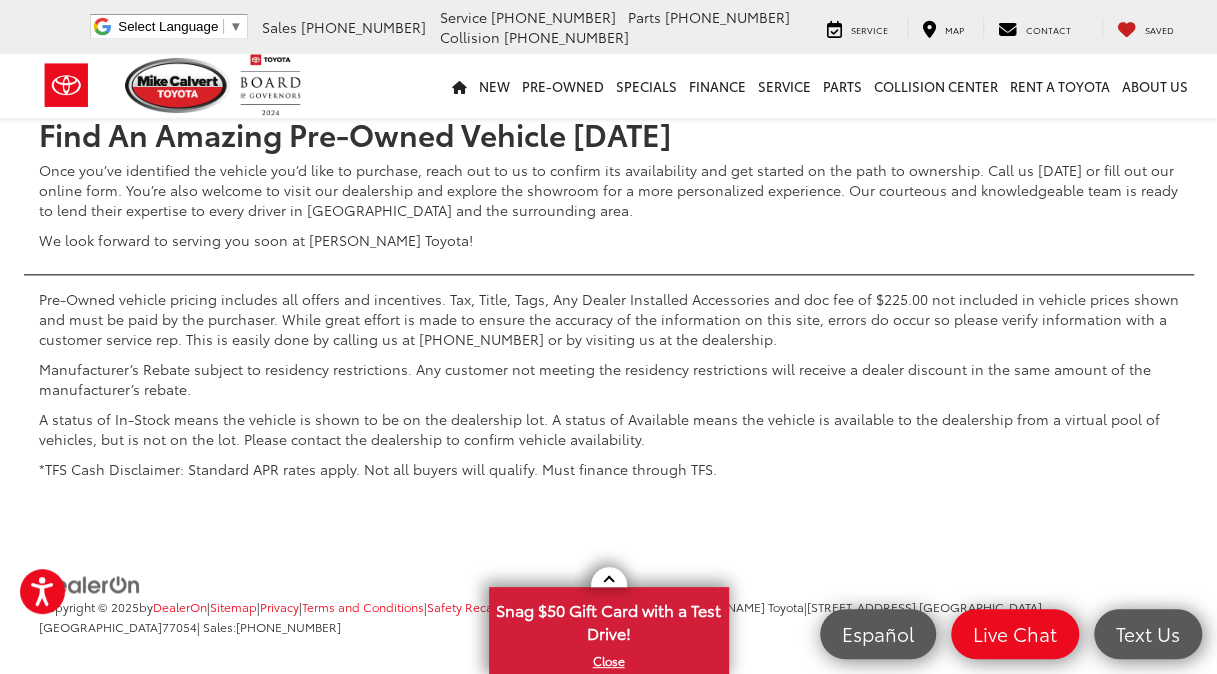 click on "2019  Chevrolet Malibu  LT
Copy Link Share Print View Details VIN:  1G1ZD5ST7KF213116 Stock:  253900A Model:  1ZD69 126,802 mi Ext. Int. Features Bluetooth® Remote Start Android Auto Apple CarPlay Heated Seats Keyless Entry Disclaimer More Details Comments Dealer Comments Mike Calvert Toyota has been here in Houston for 35 years. Family owned and operated we have again been Nationally Recognized for outstanding Customer Service, Sales and Service. From the moment you contact us, you'll know our commitment to Customer Service is second to none. We strive to make your experience with Mike Calvert Toyota a good one - for the life of your vehicle. Whether you need to Purchase, Finance, or Service a New or Pre-Owned car, you've come to the right place. It will be a pleasure to serve you. 29/36 City/Highway MPG Awards:   * JD Power Initial Quality Study   * 2019 KBB.com 10 Most Comfortable Cars Under $30,000 More...
$12,991" 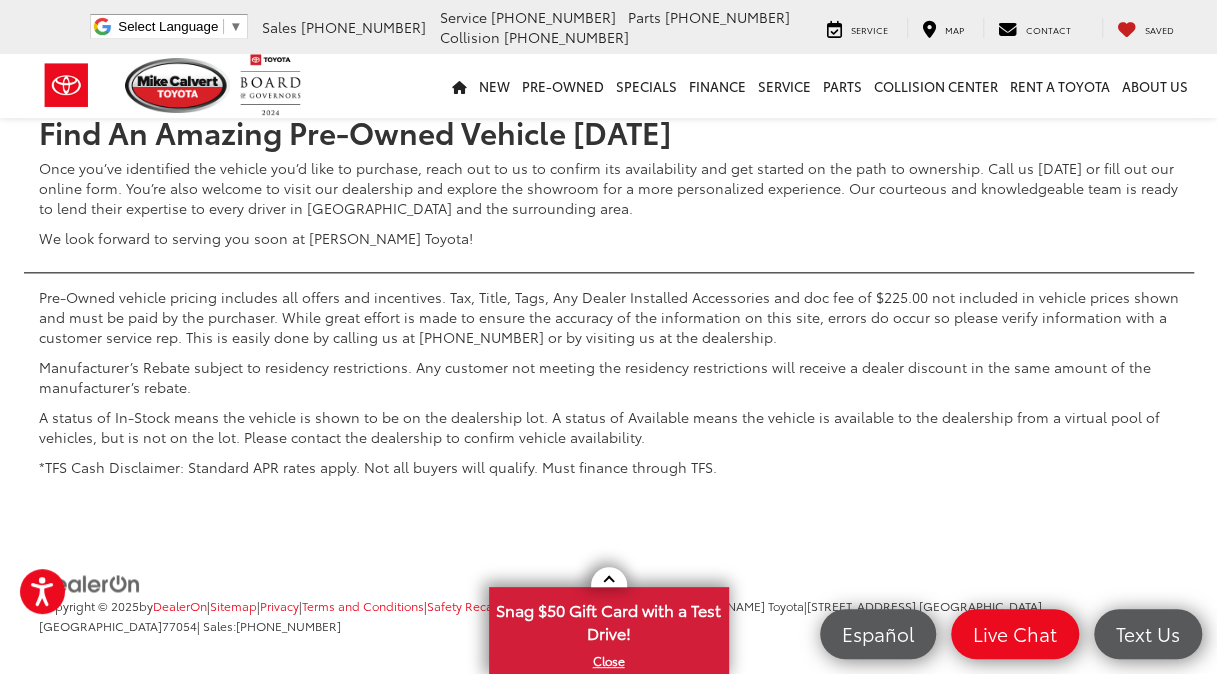 scroll, scrollTop: 8314, scrollLeft: 0, axis: vertical 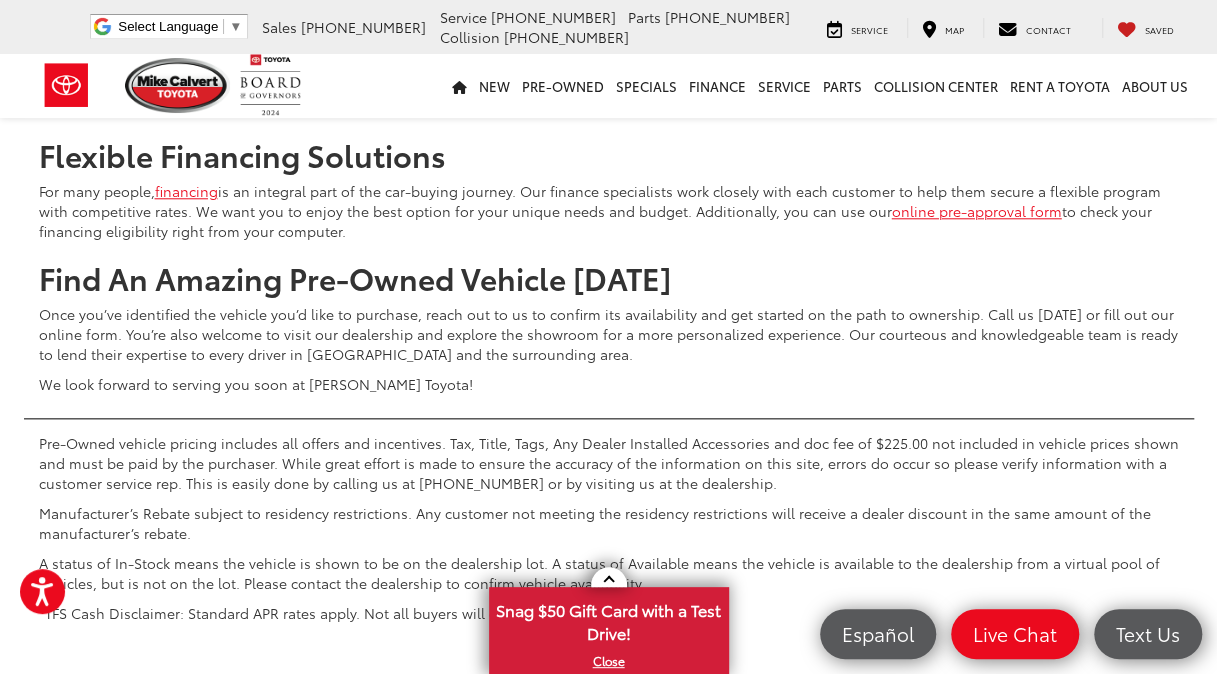 click on "4" at bounding box center [831, -204] 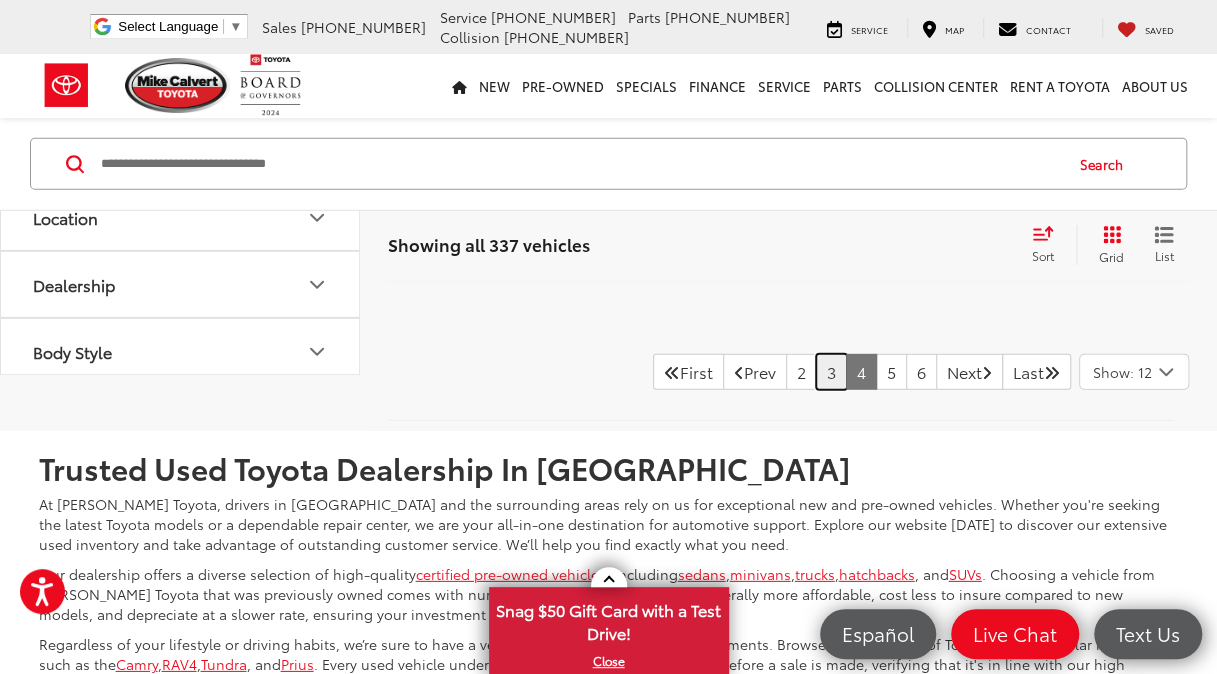 scroll, scrollTop: 129, scrollLeft: 0, axis: vertical 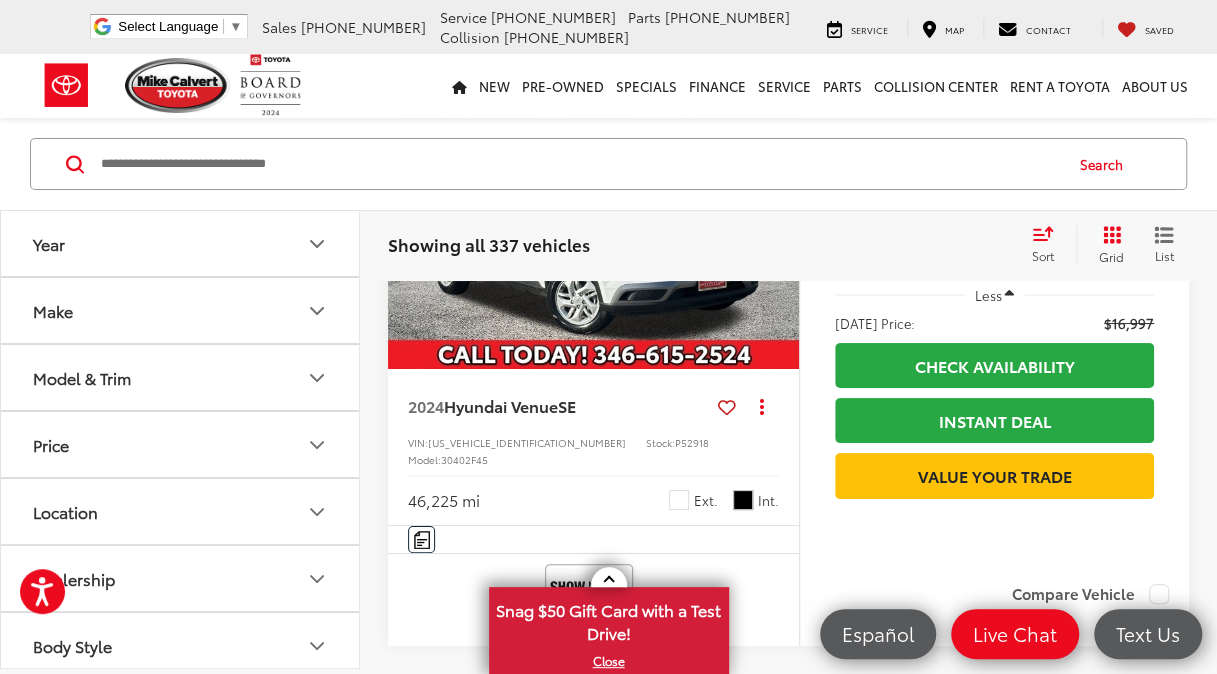 click at bounding box center [594, -411] 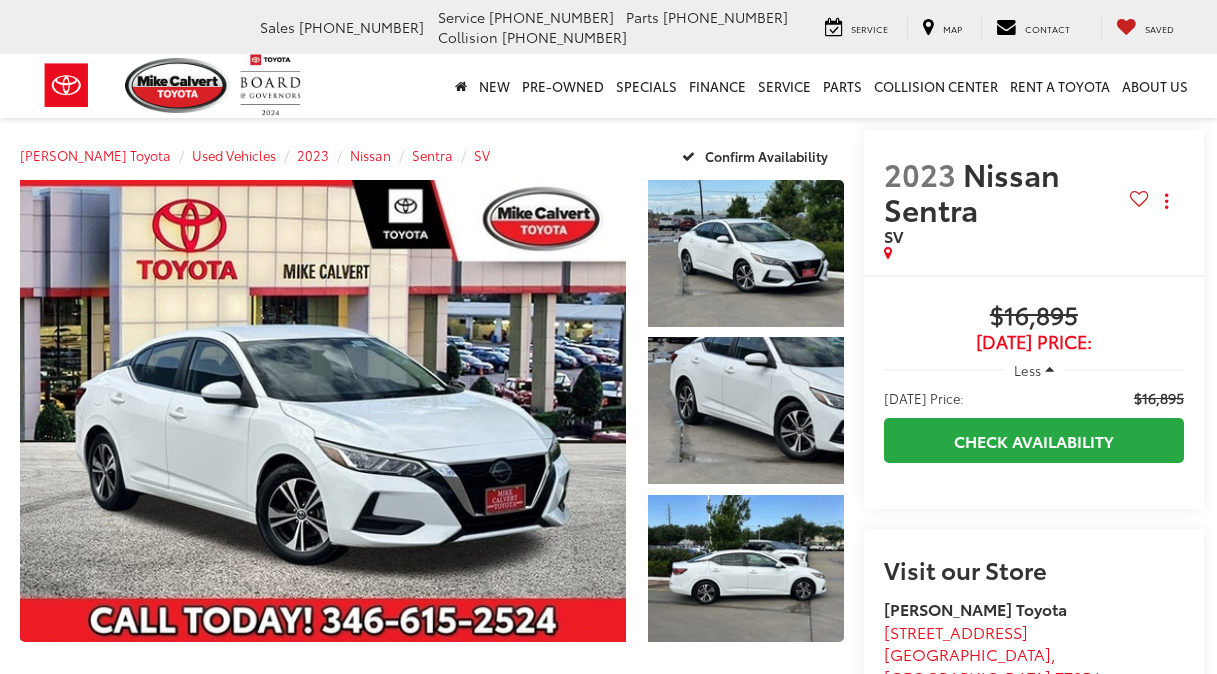 scroll, scrollTop: 0, scrollLeft: 0, axis: both 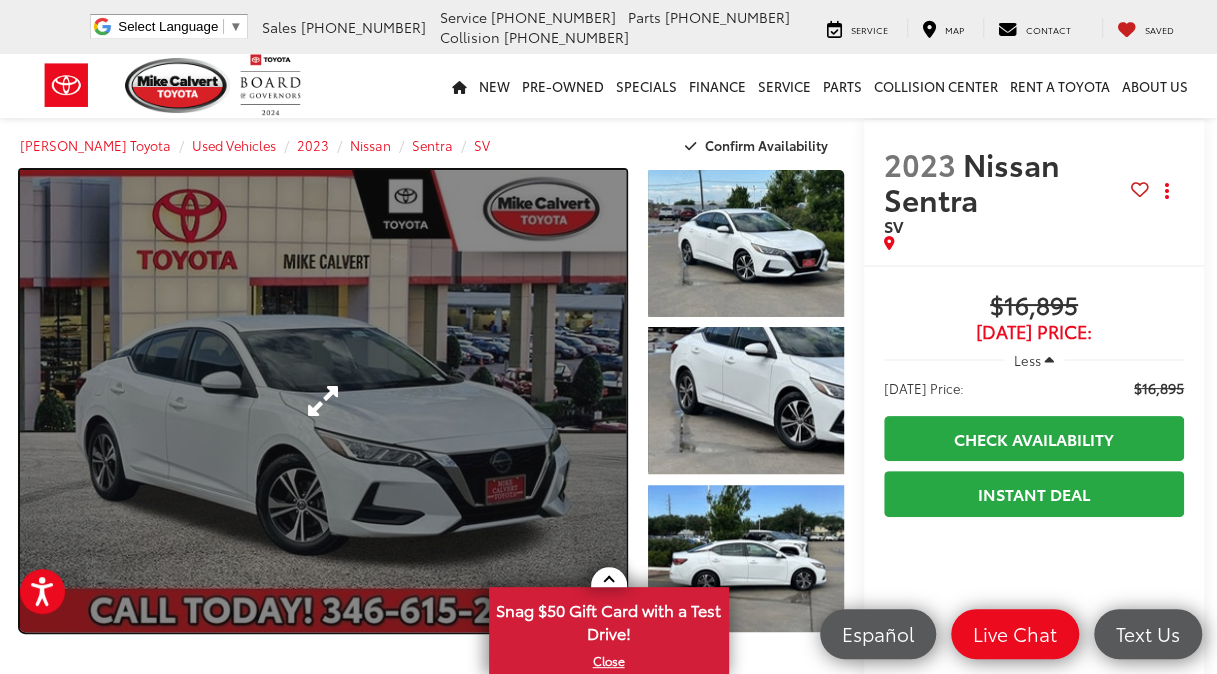 click at bounding box center [323, 401] 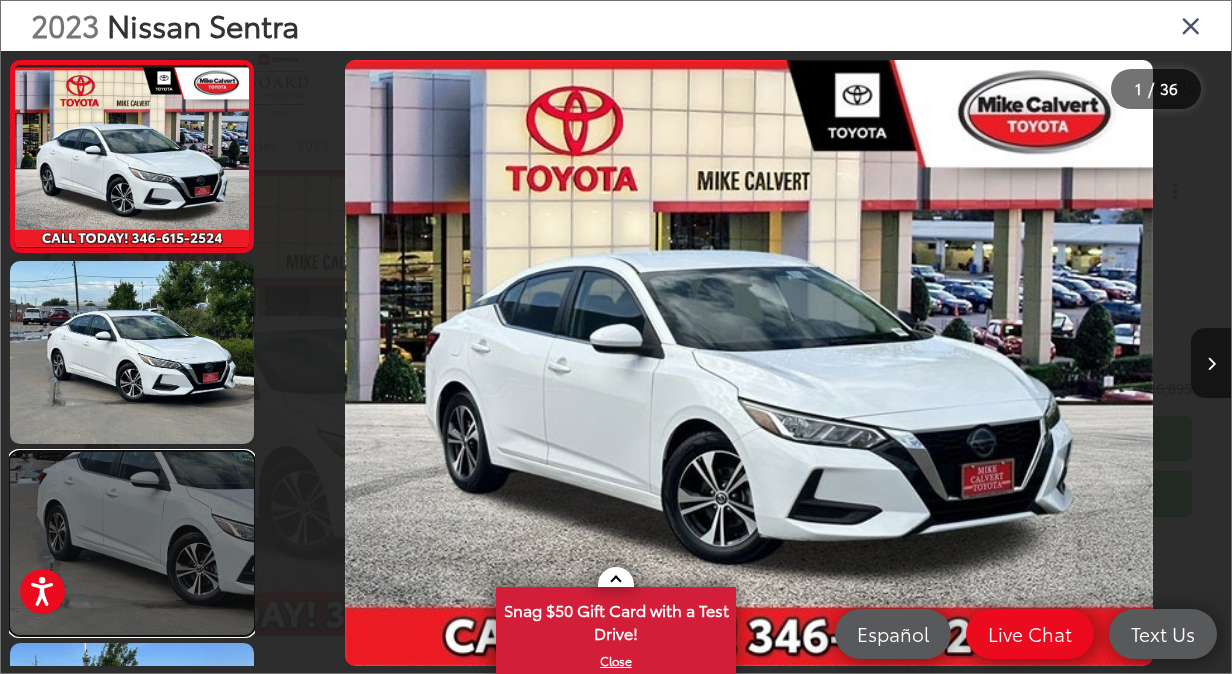 click at bounding box center [132, 543] 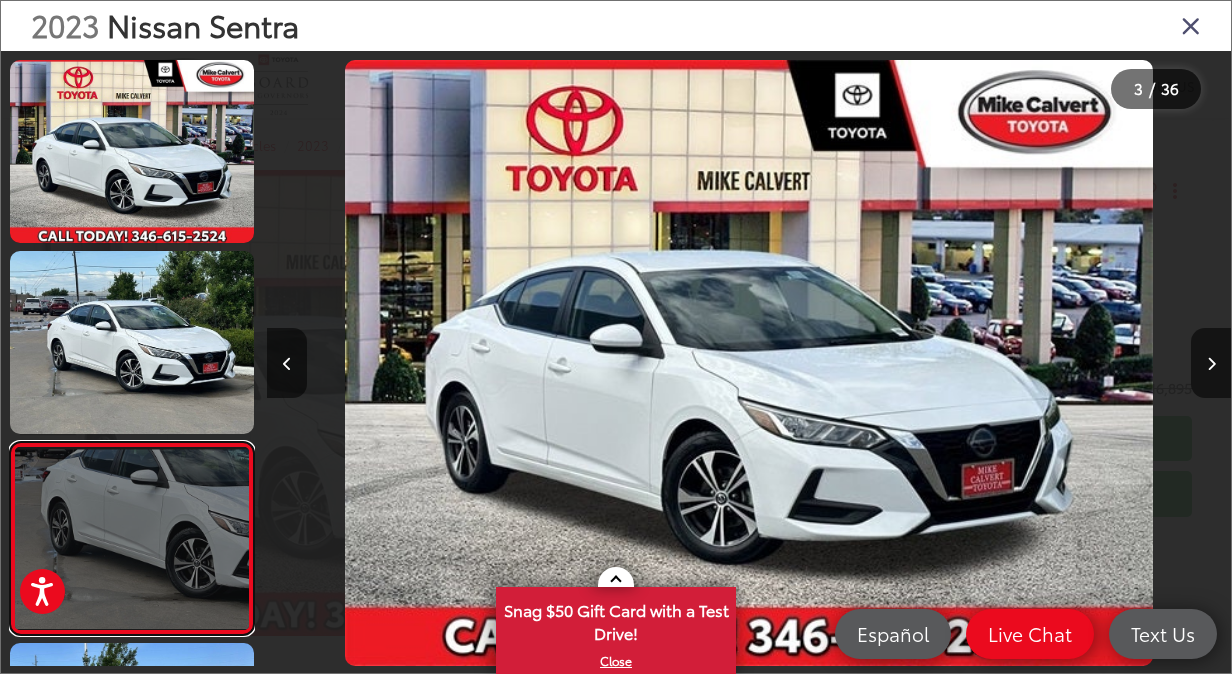 scroll, scrollTop: 0, scrollLeft: 109, axis: horizontal 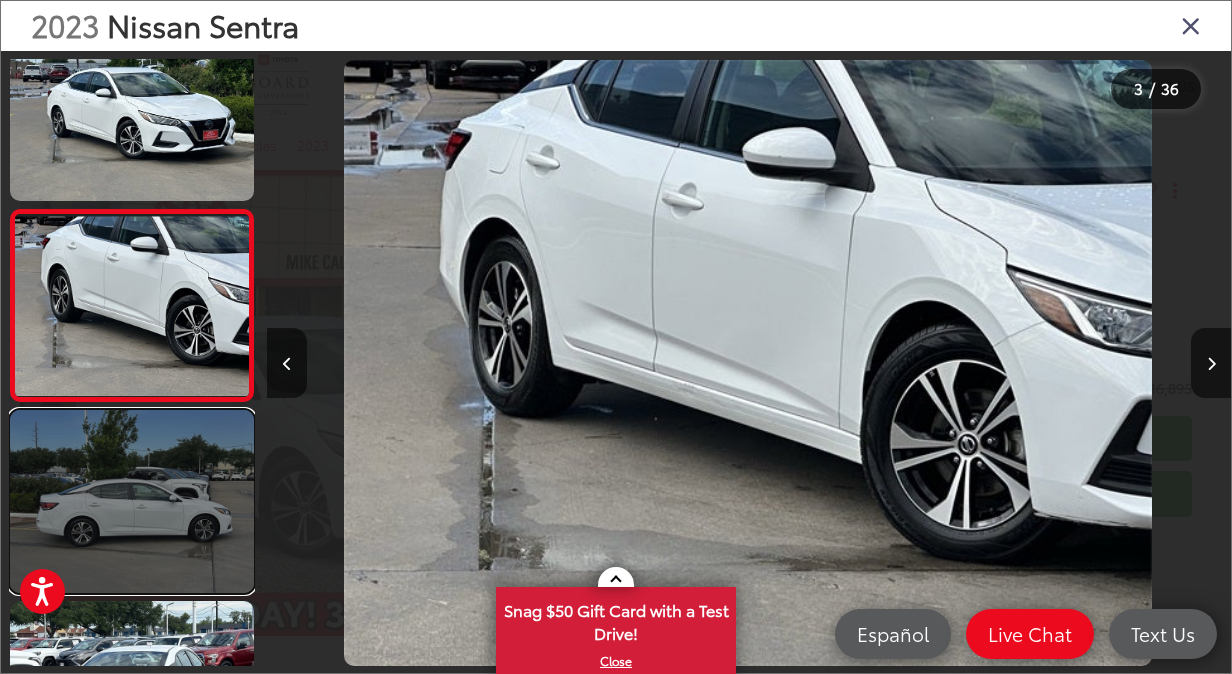 click at bounding box center (132, 501) 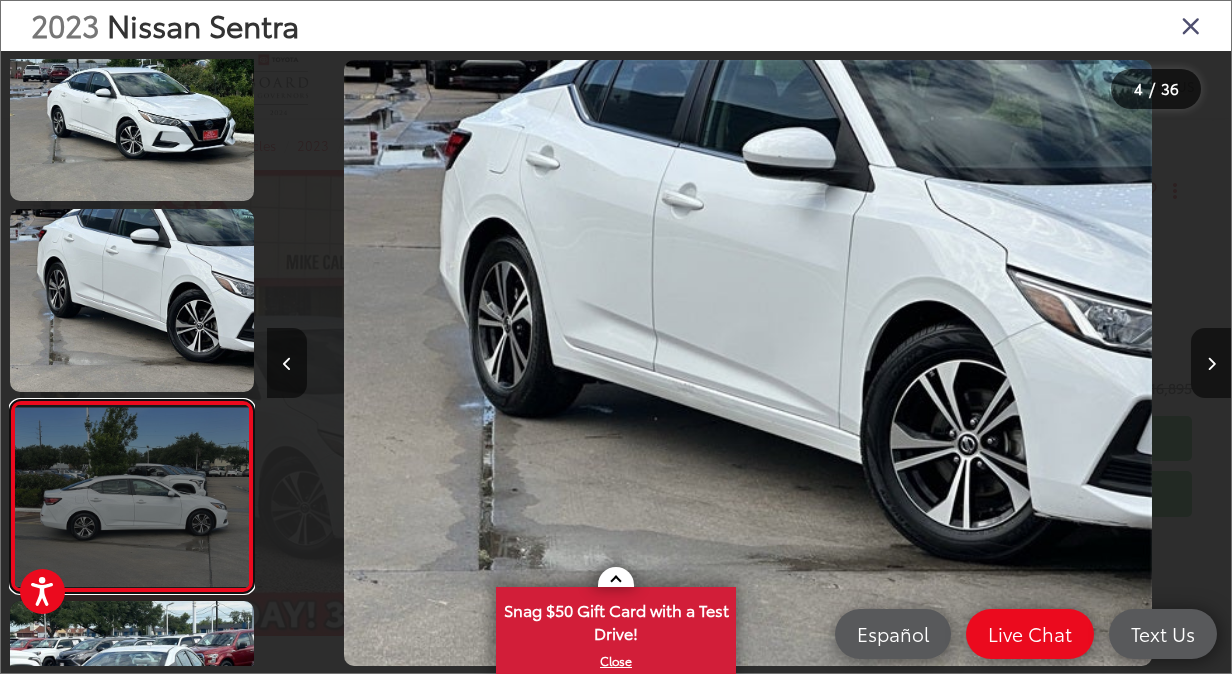 scroll, scrollTop: 0, scrollLeft: 2202, axis: horizontal 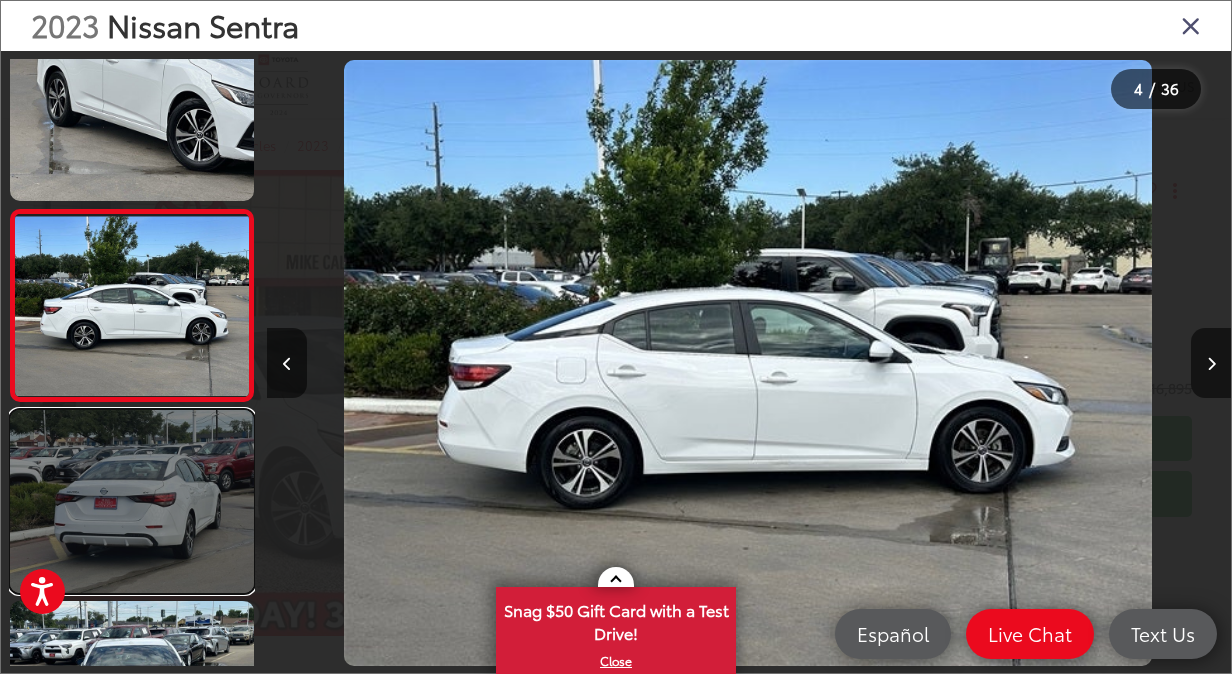 click at bounding box center (132, 501) 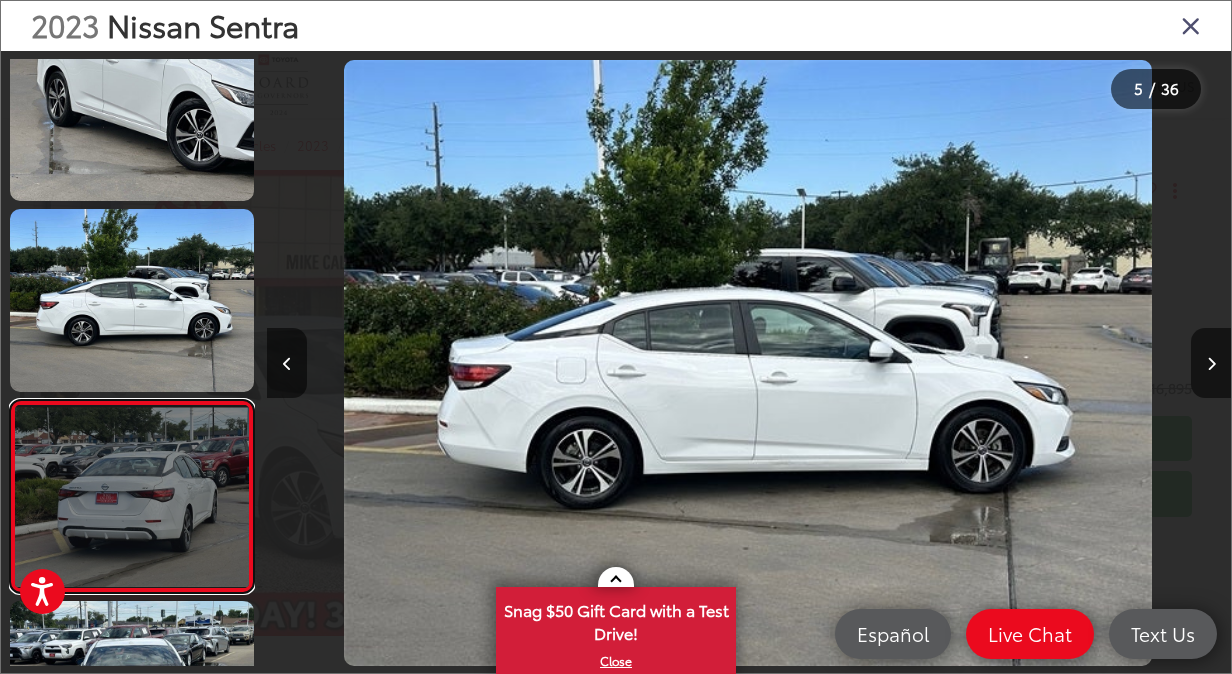 scroll, scrollTop: 0, scrollLeft: 3094, axis: horizontal 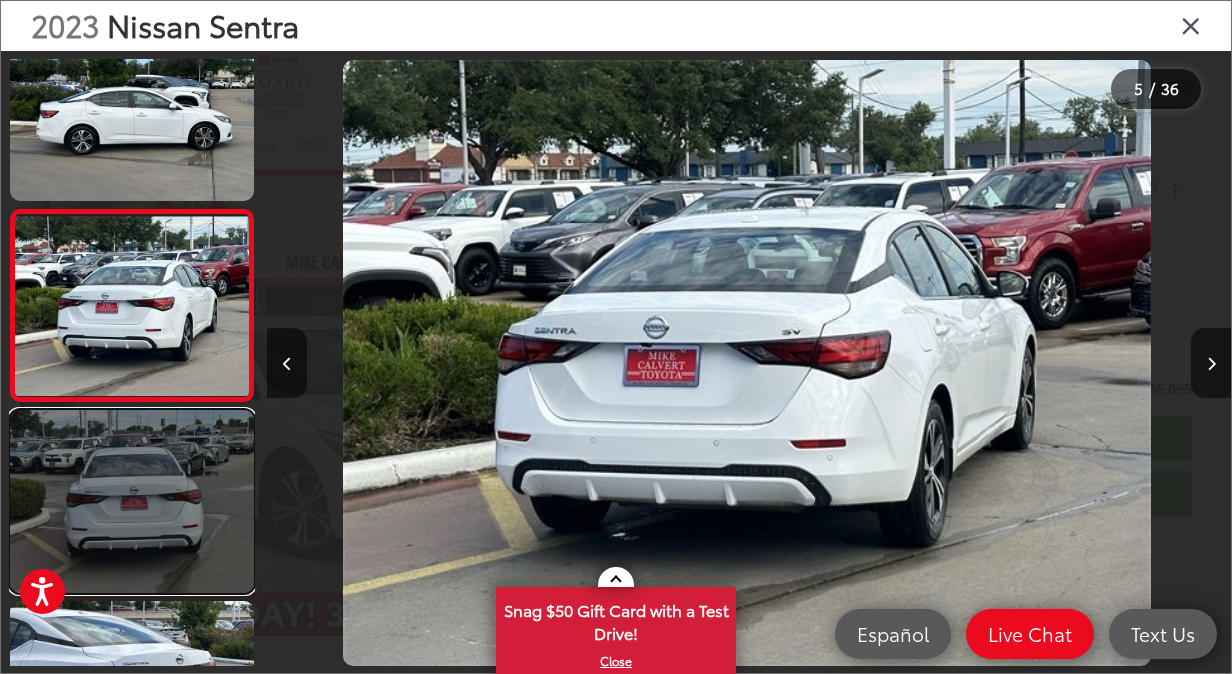click at bounding box center [132, 501] 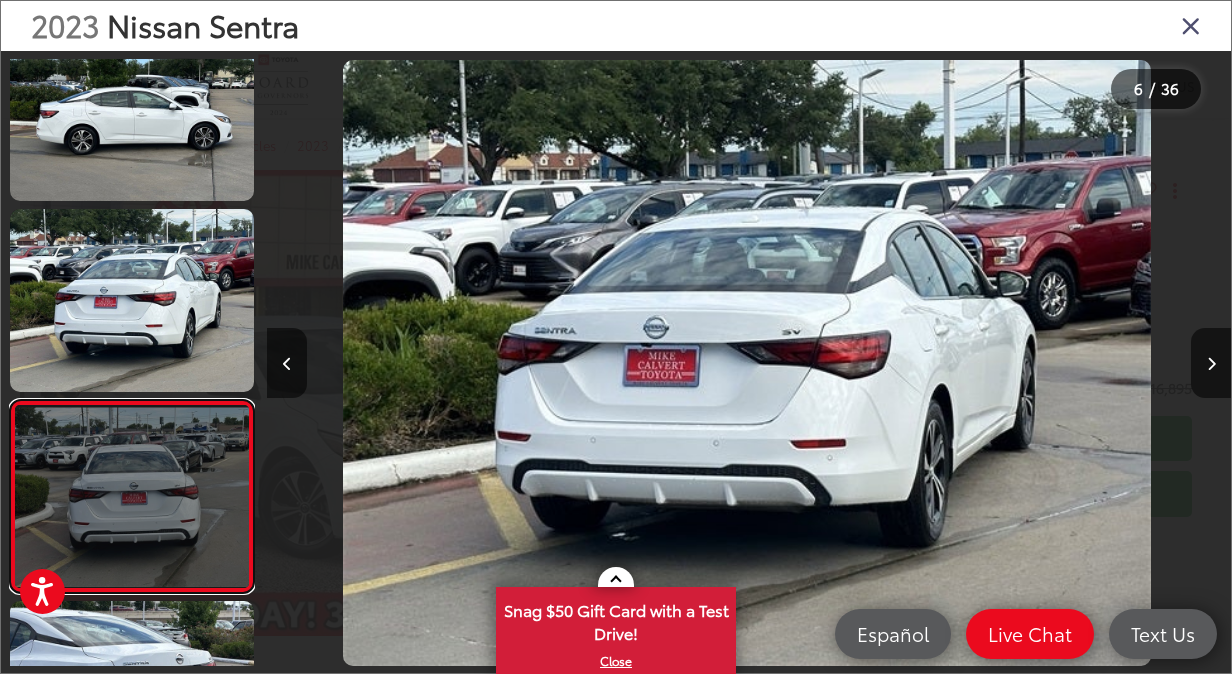 scroll, scrollTop: 0, scrollLeft: 4130, axis: horizontal 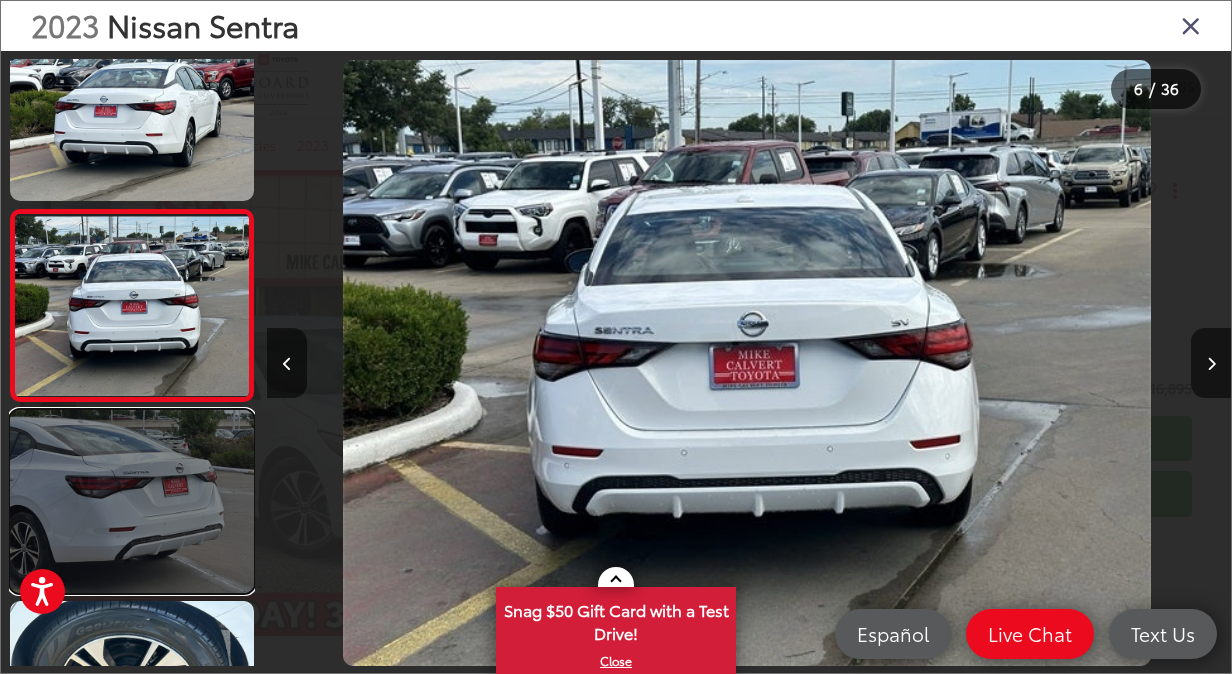 click at bounding box center [132, 501] 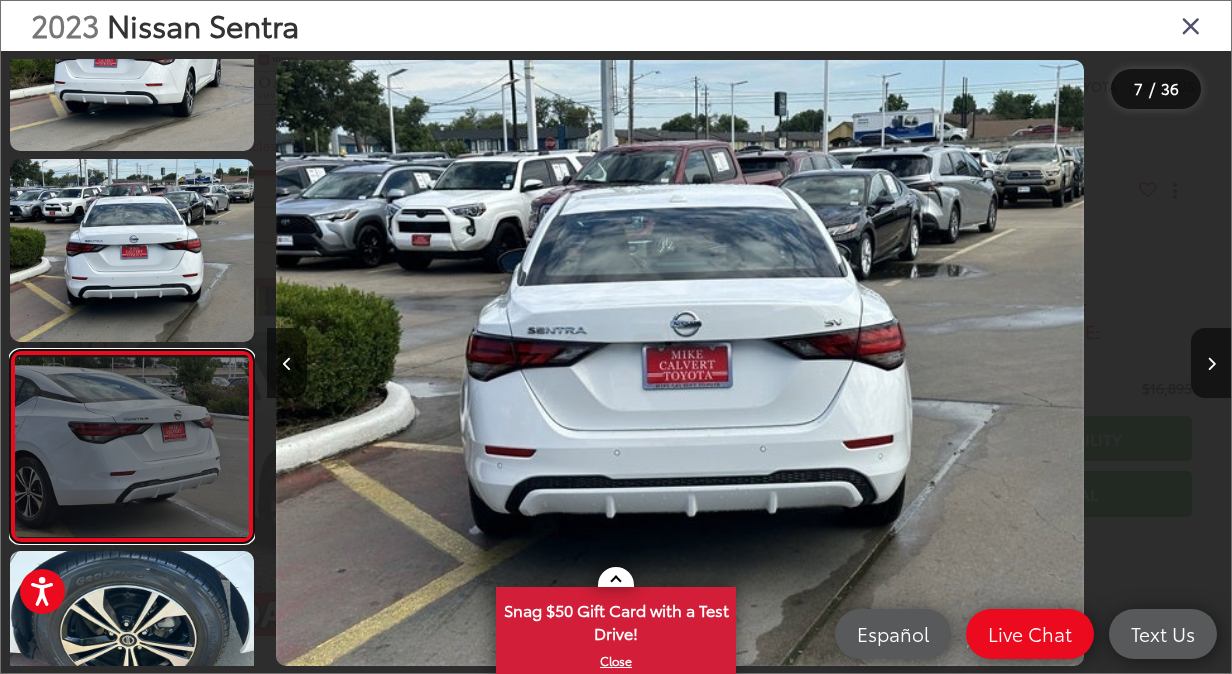 scroll, scrollTop: 977, scrollLeft: 0, axis: vertical 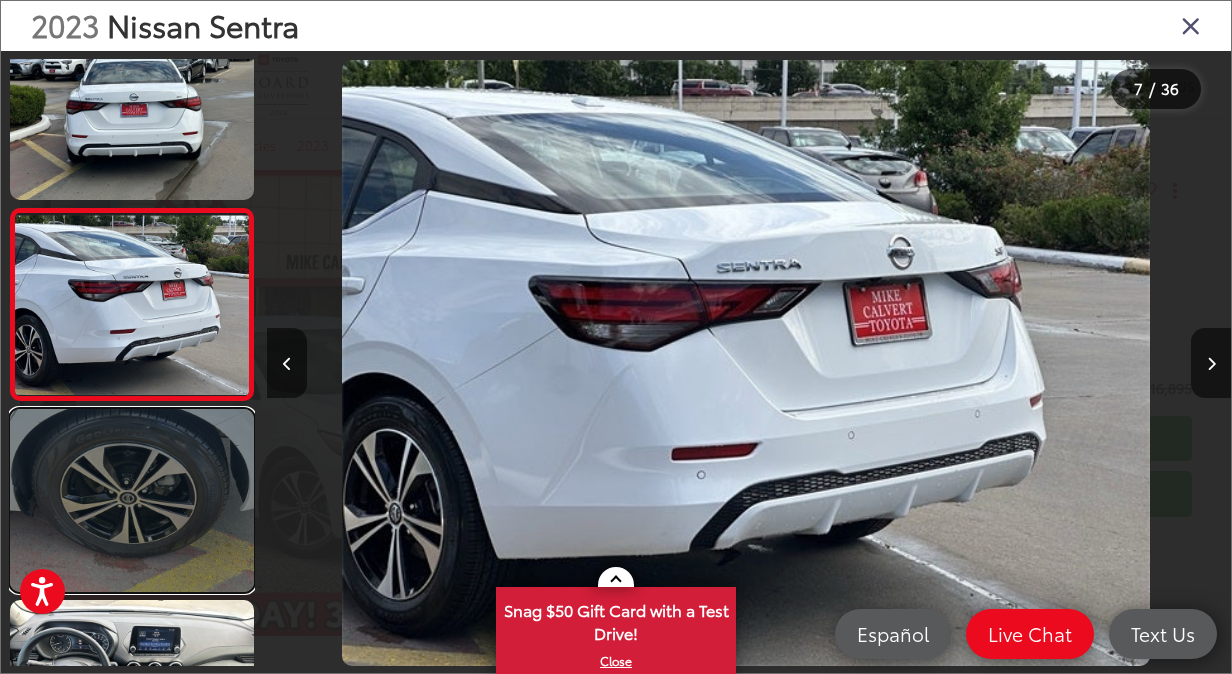 click at bounding box center (132, 500) 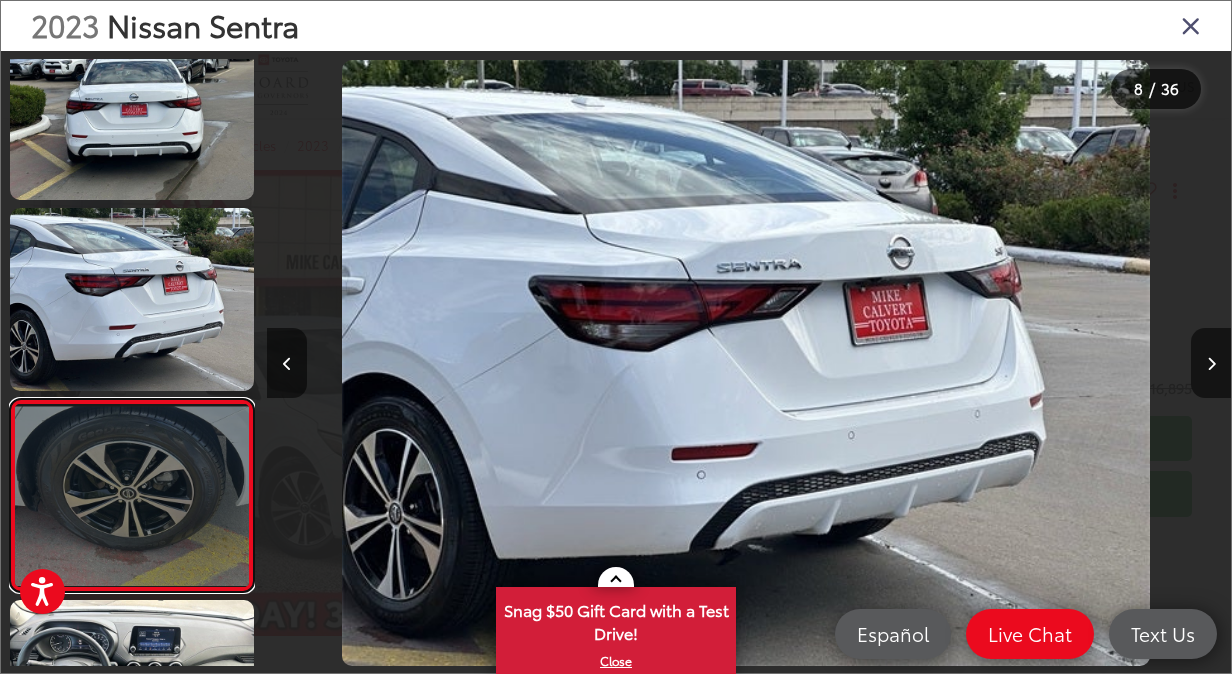 scroll, scrollTop: 0, scrollLeft: 6022, axis: horizontal 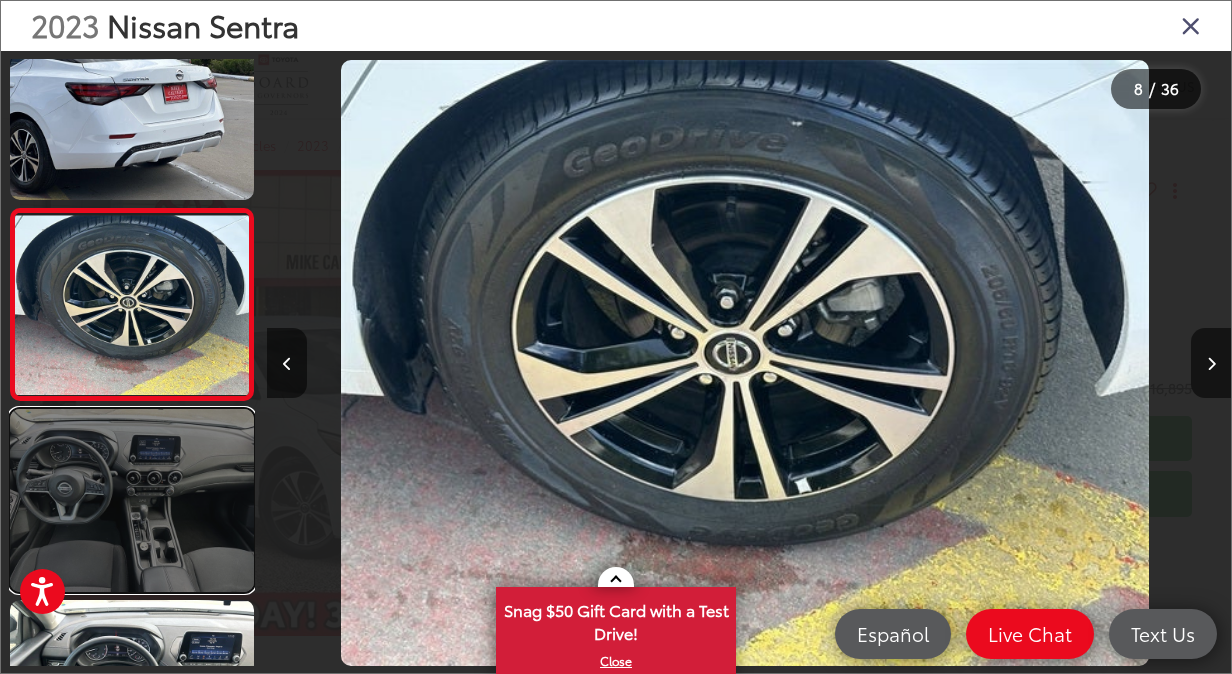 click at bounding box center (132, 500) 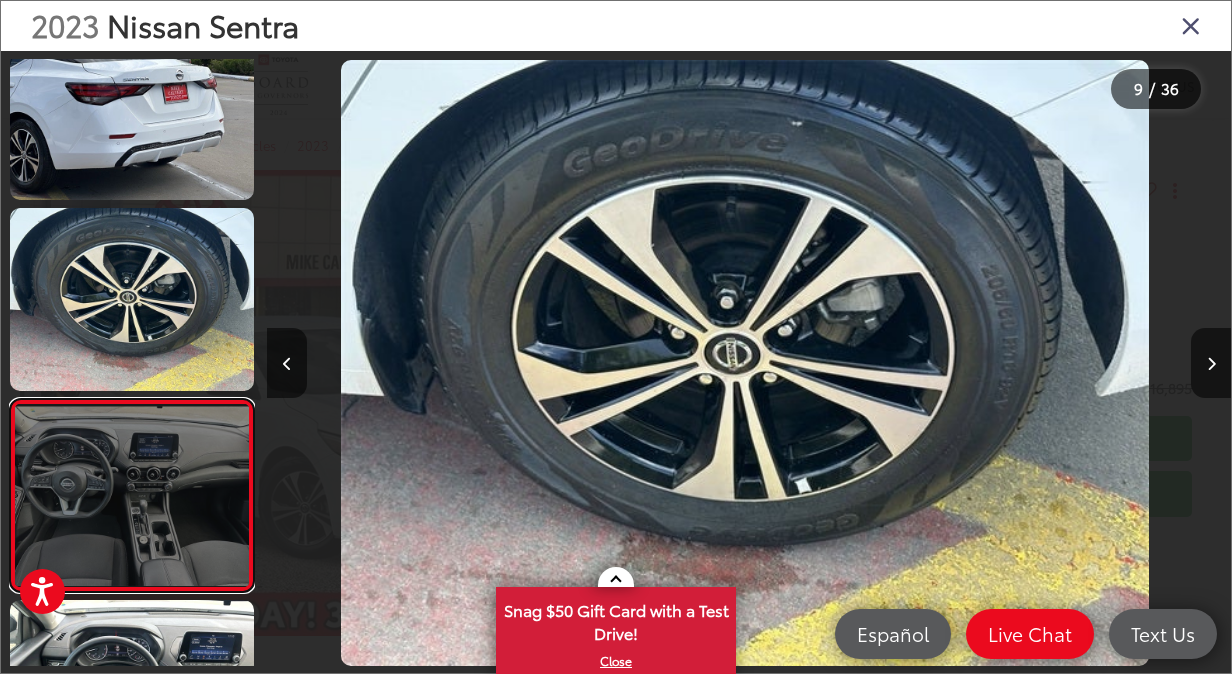 scroll, scrollTop: 0, scrollLeft: 6952, axis: horizontal 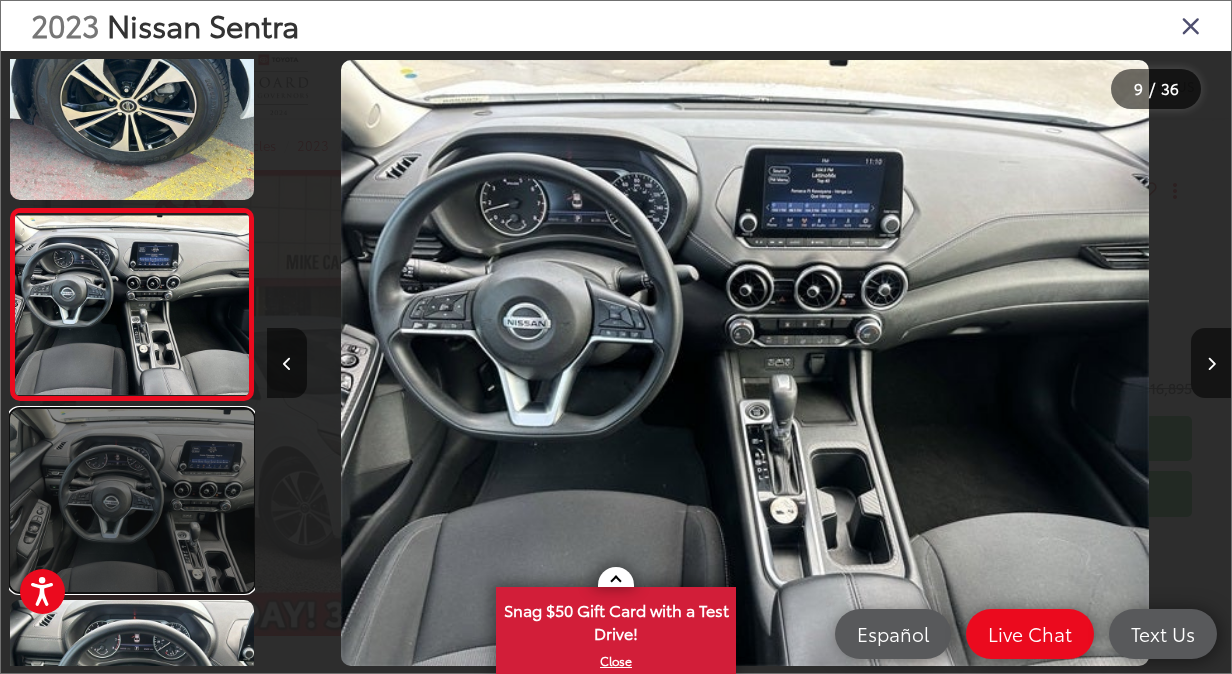 click at bounding box center (132, 500) 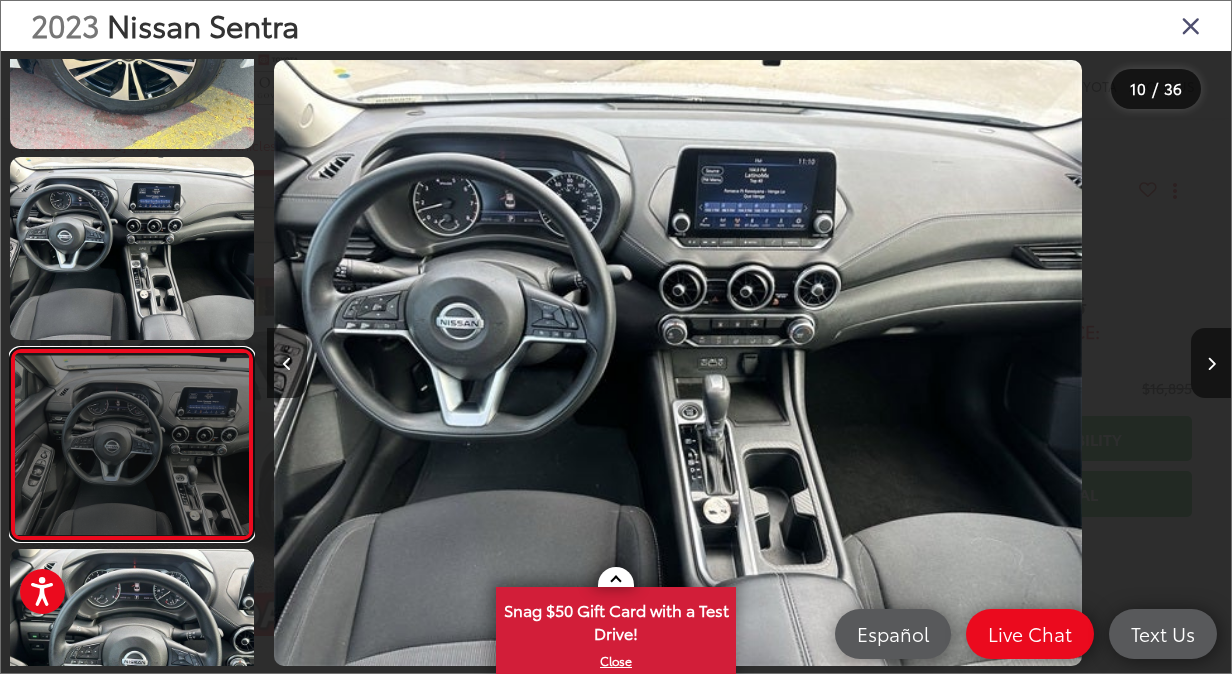 scroll, scrollTop: 1550, scrollLeft: 0, axis: vertical 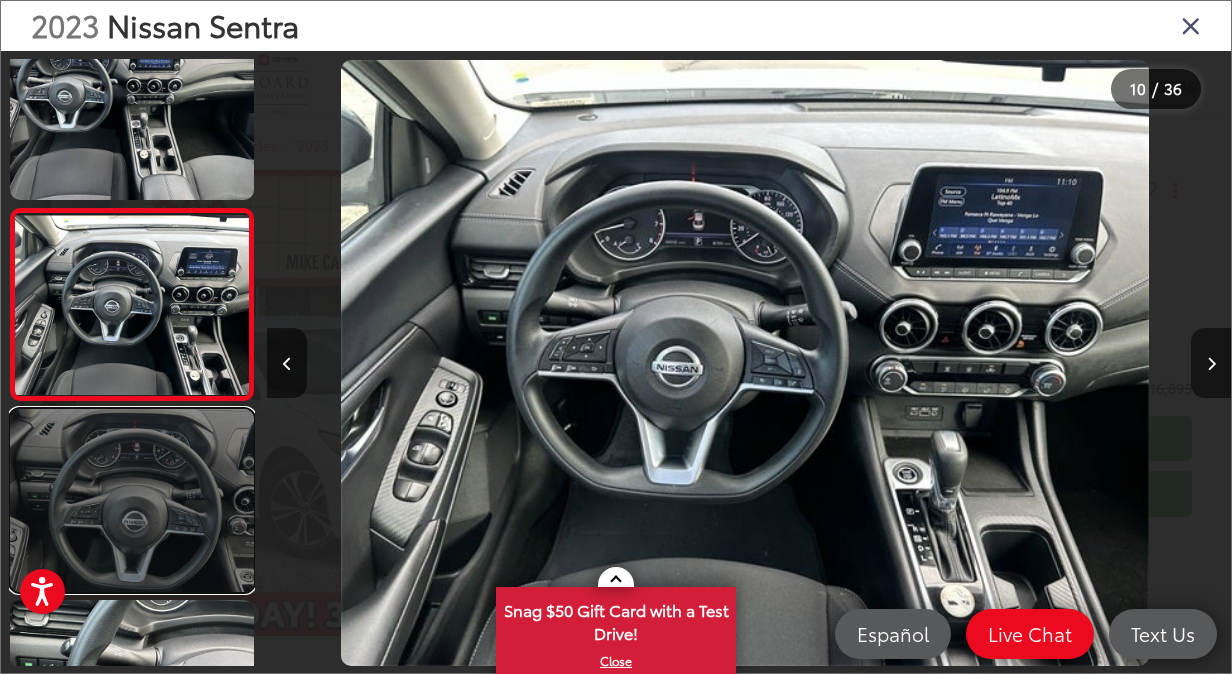 click at bounding box center [132, 500] 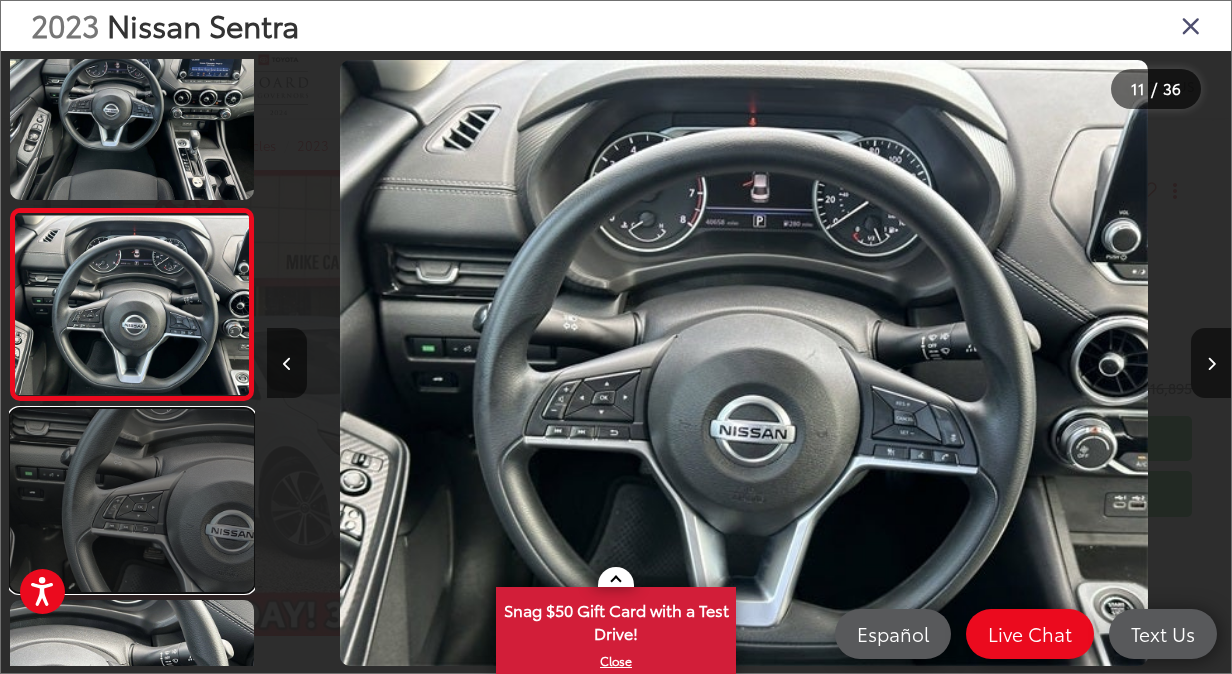 click at bounding box center (132, 500) 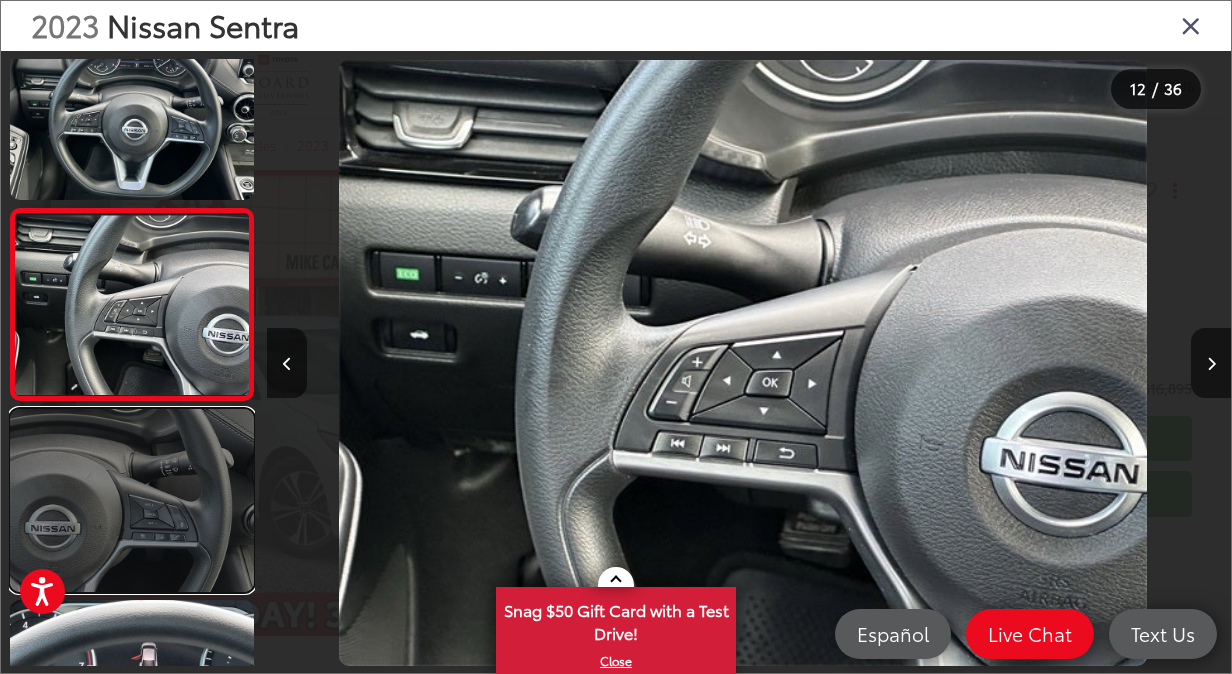 click at bounding box center (132, 500) 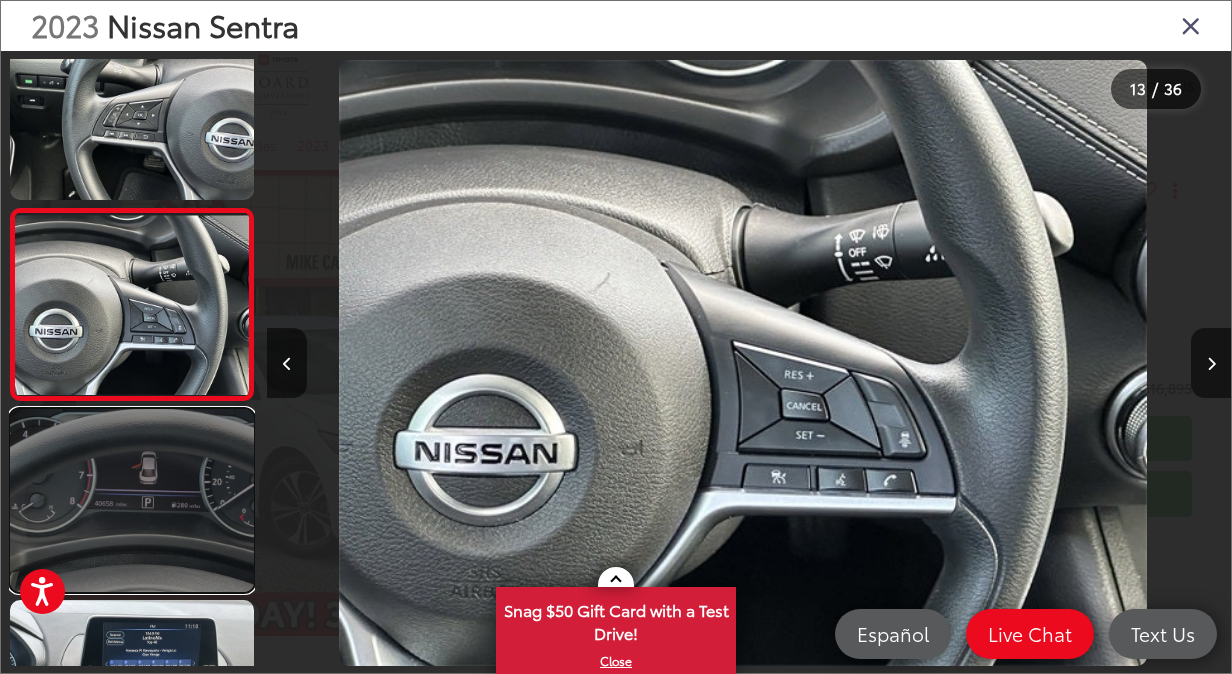 click at bounding box center [132, 500] 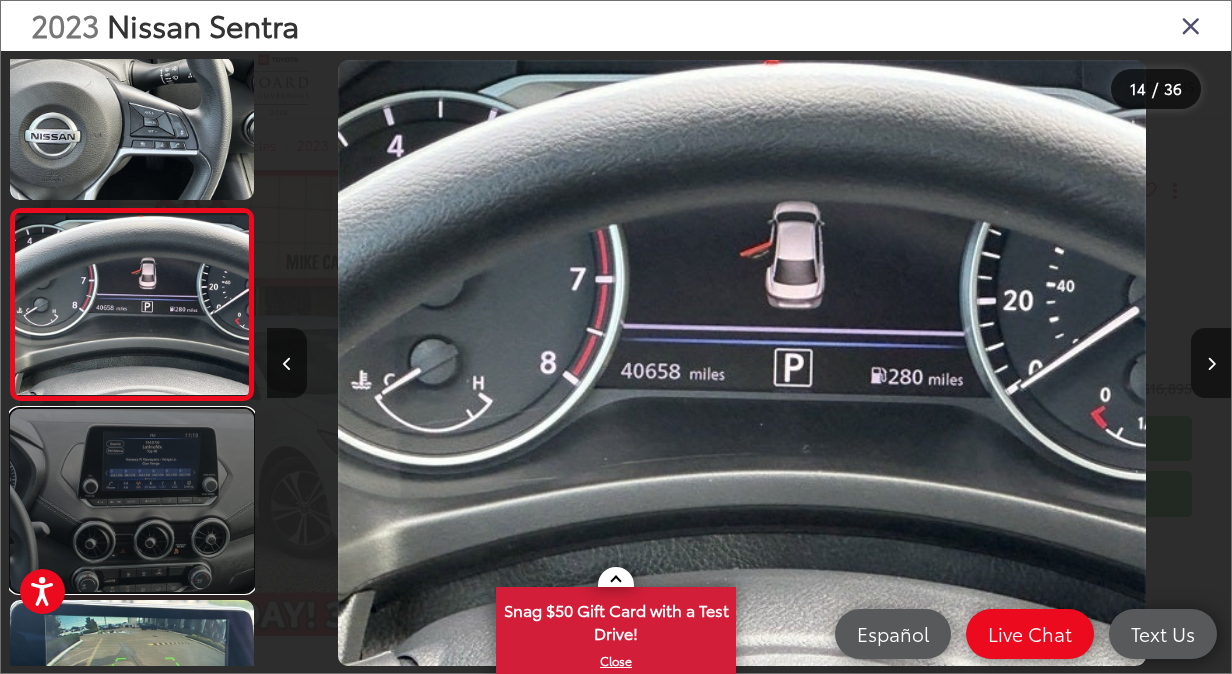 click at bounding box center [132, 500] 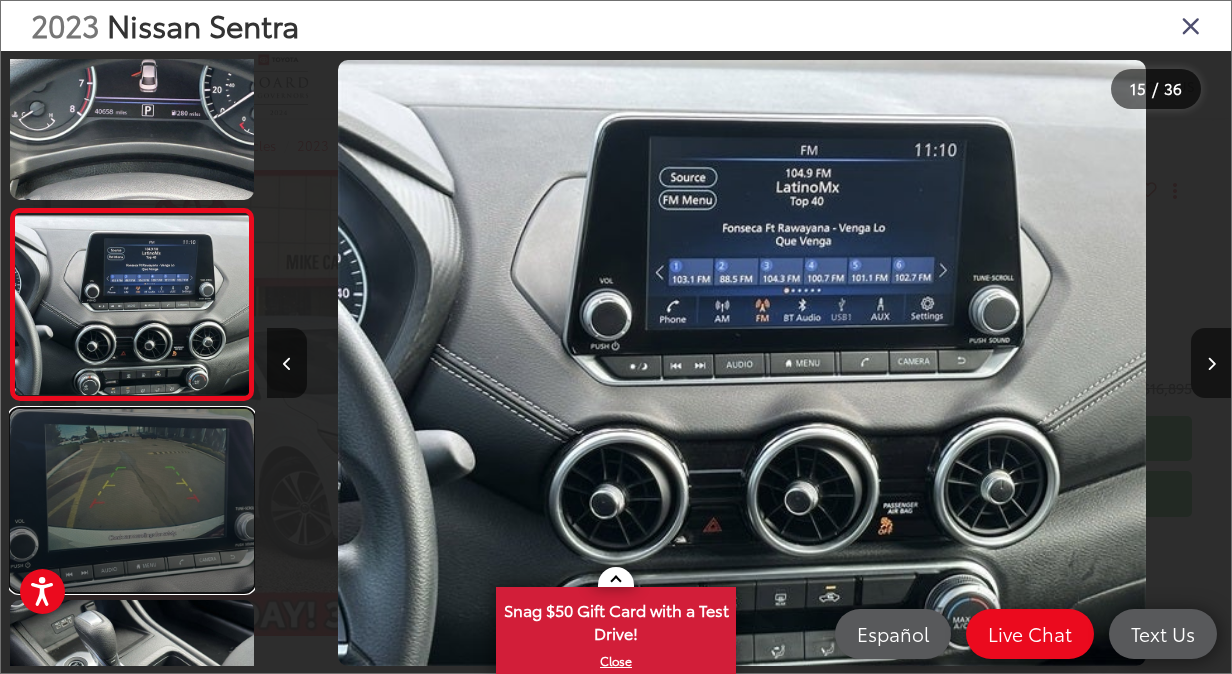 click at bounding box center (132, 500) 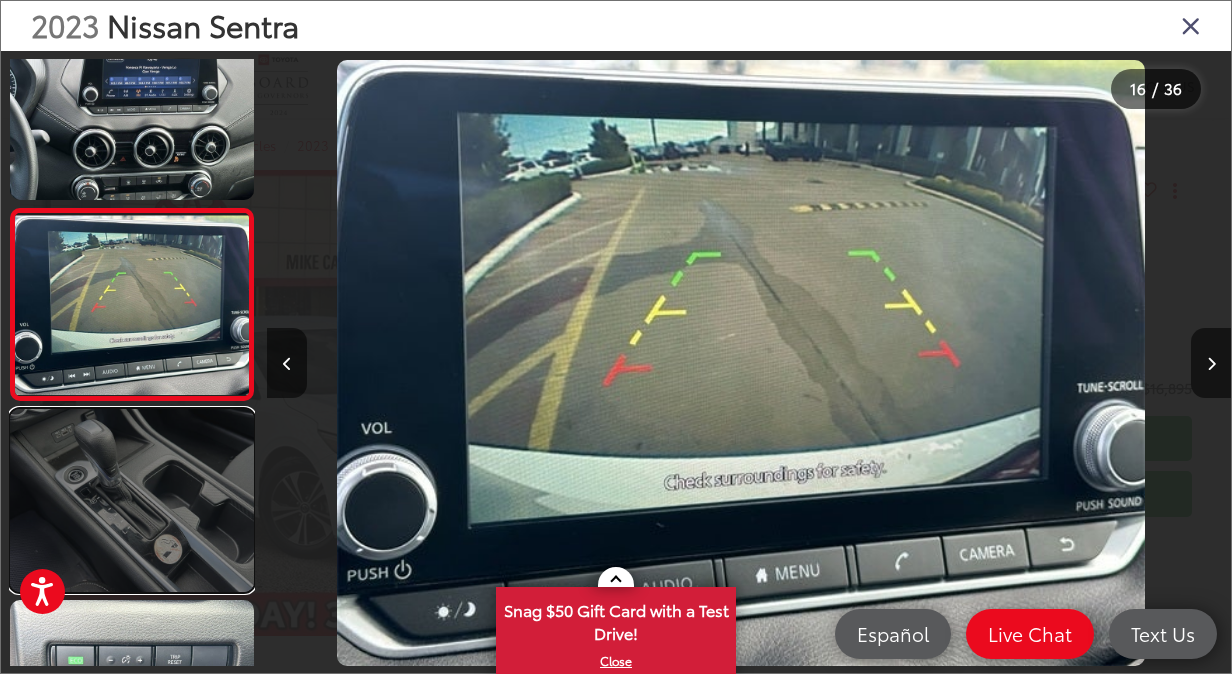 click at bounding box center (132, 500) 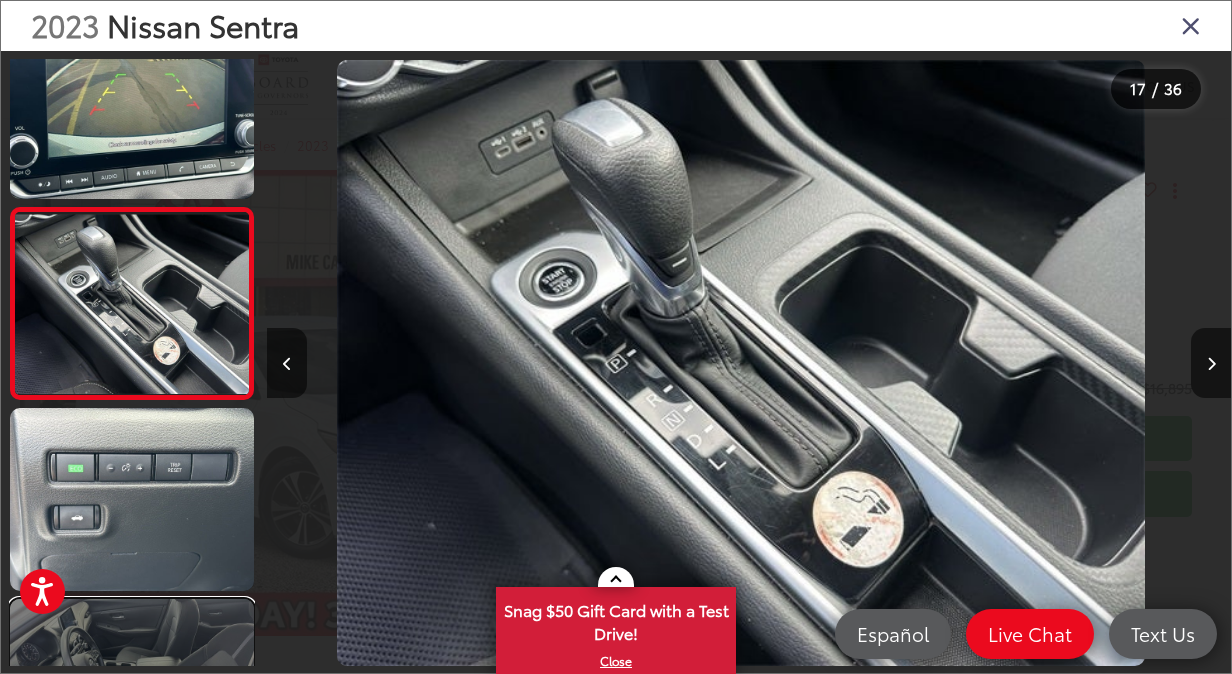 click at bounding box center [132, 690] 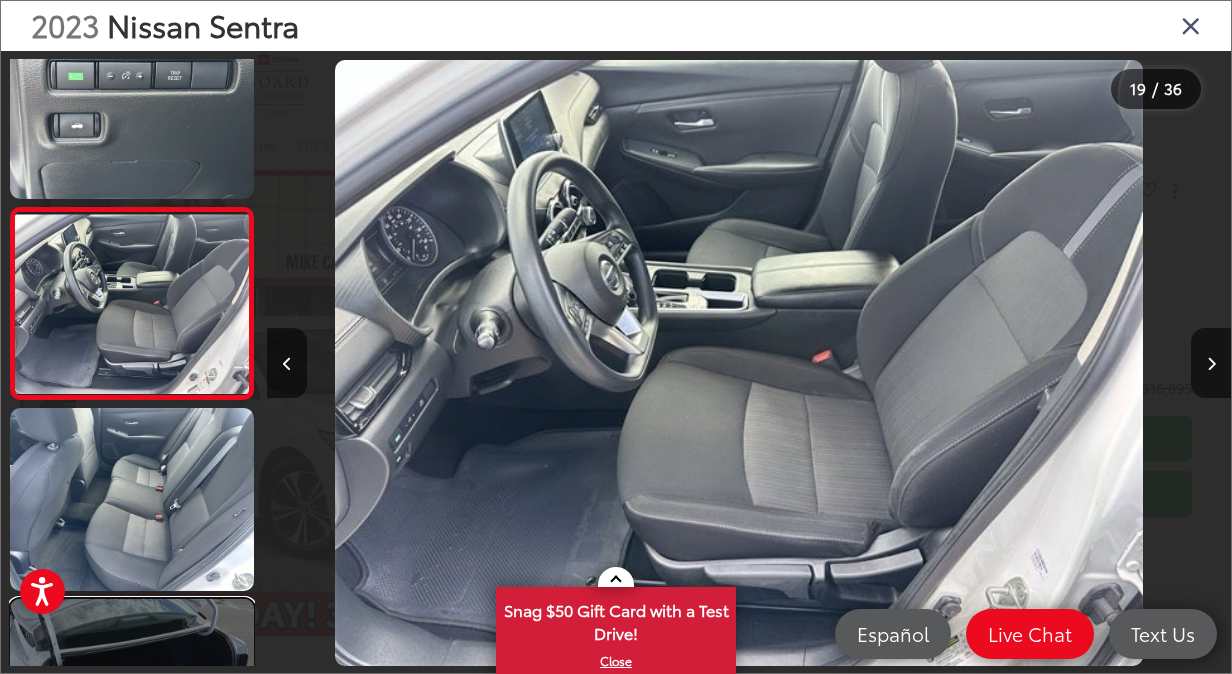 click at bounding box center (132, 690) 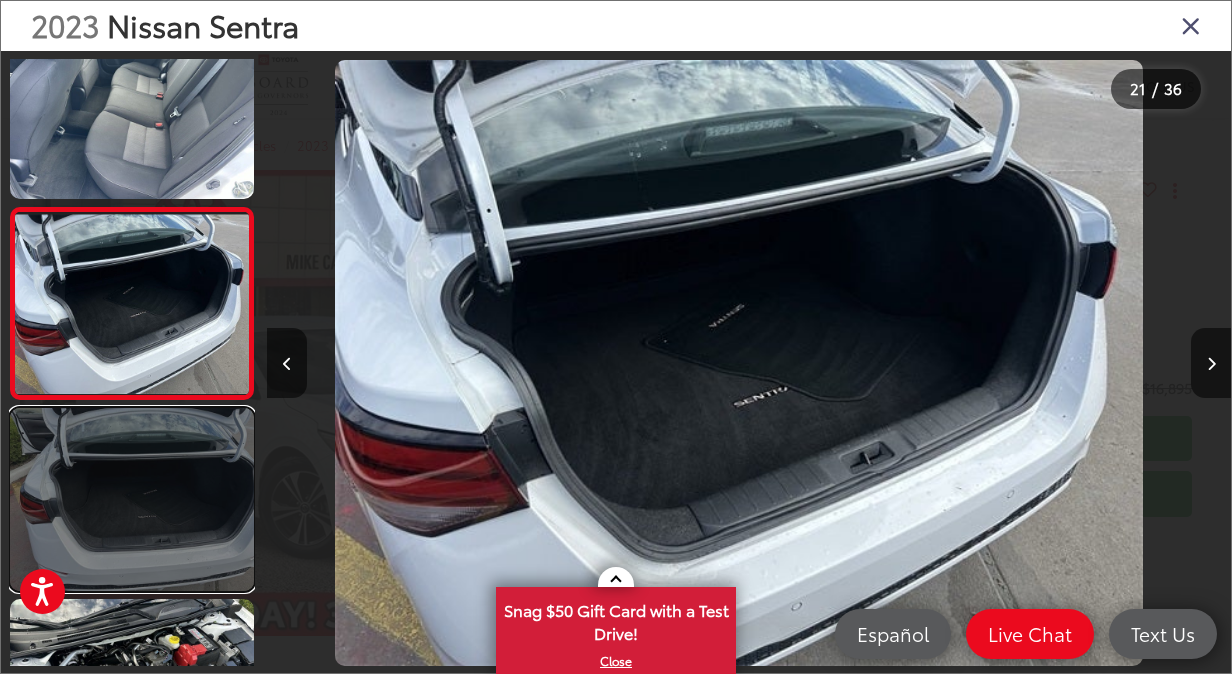 click at bounding box center [132, 499] 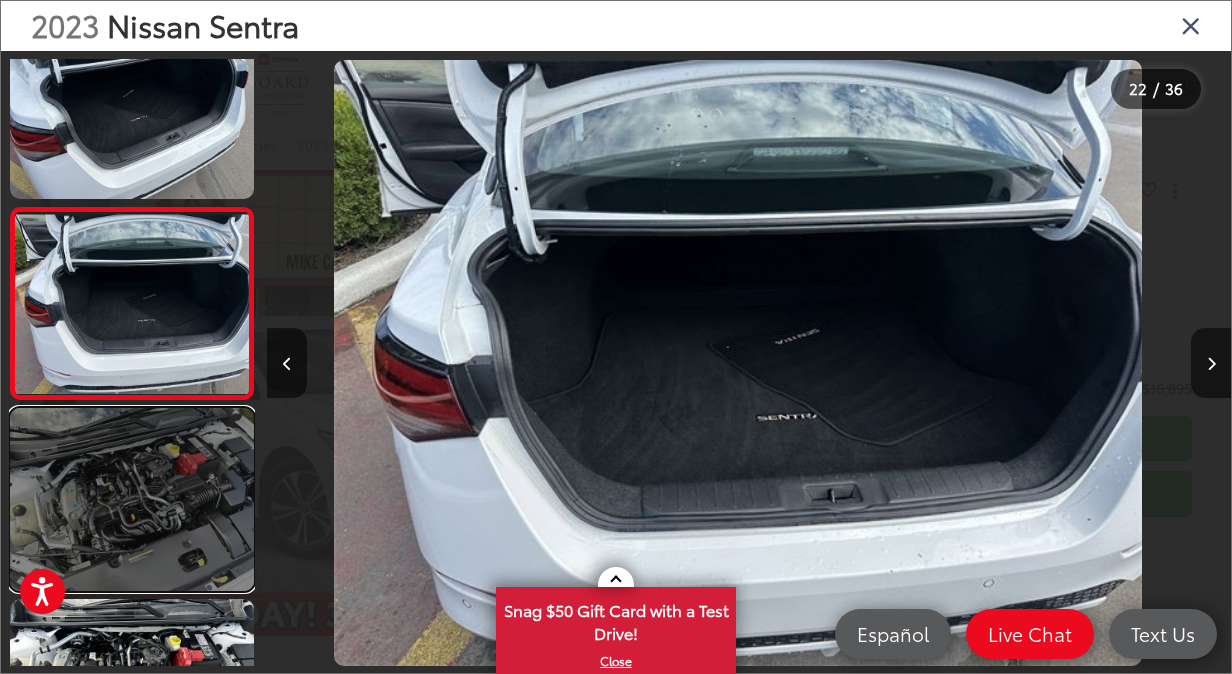 click at bounding box center [132, 499] 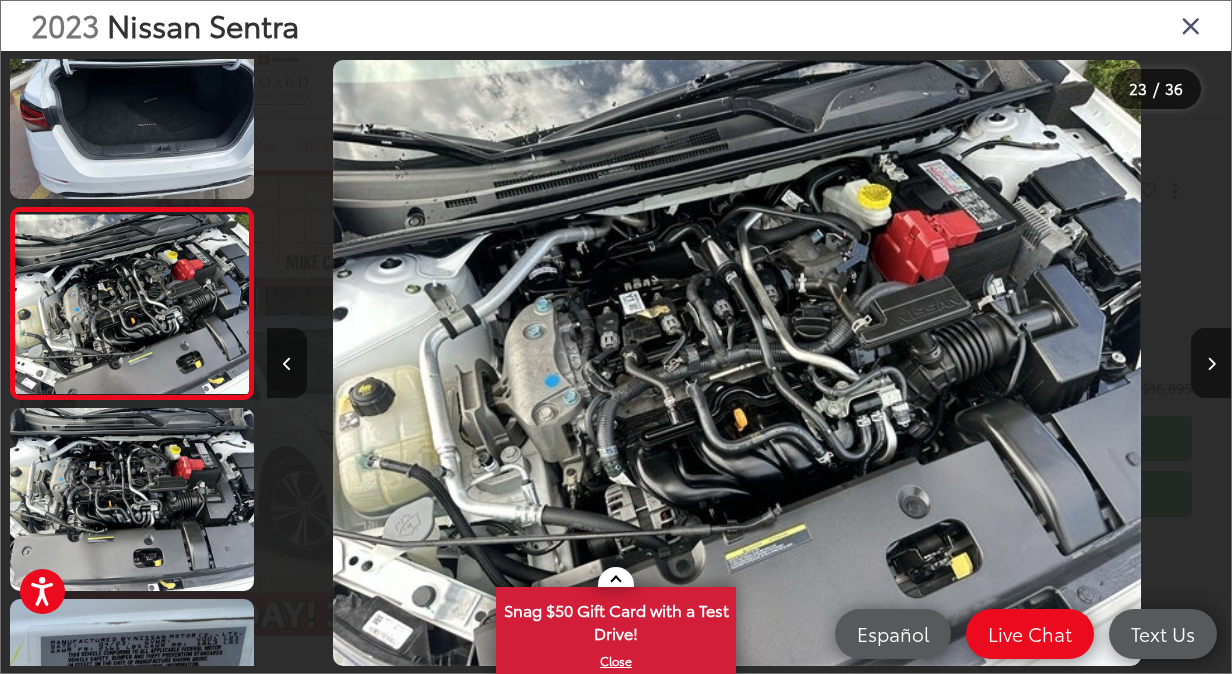 click at bounding box center [1191, 25] 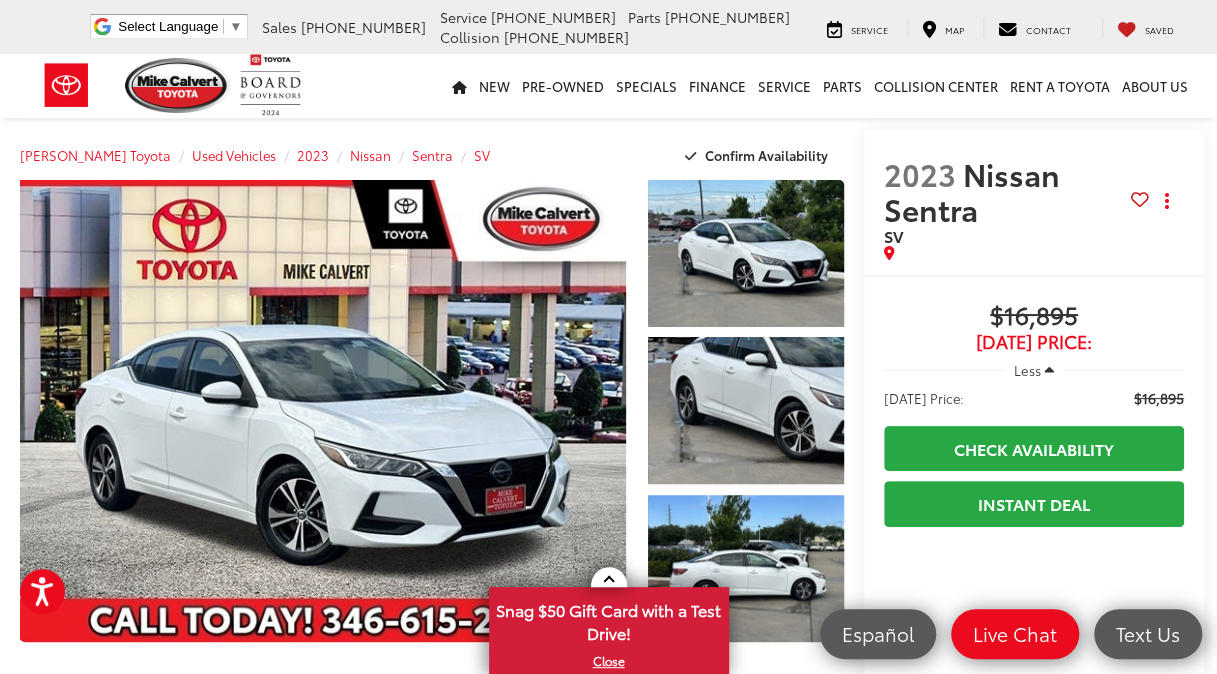 click on "Less" at bounding box center (1027, 370) 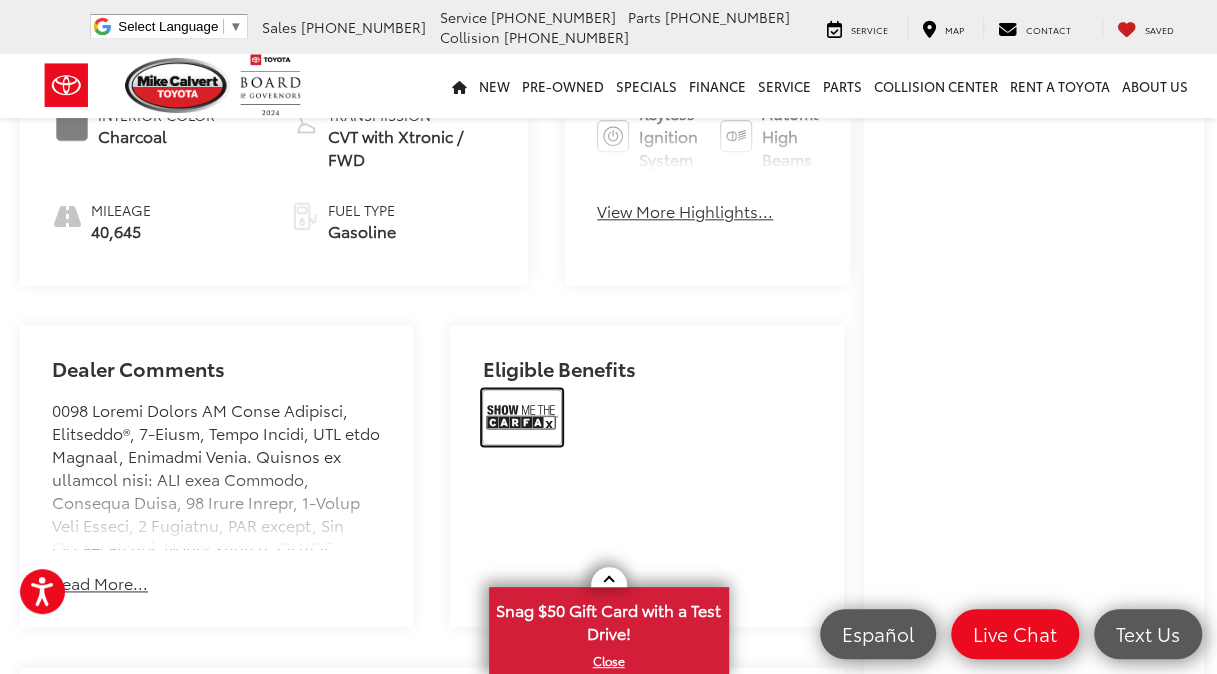 click at bounding box center (522, 417) 